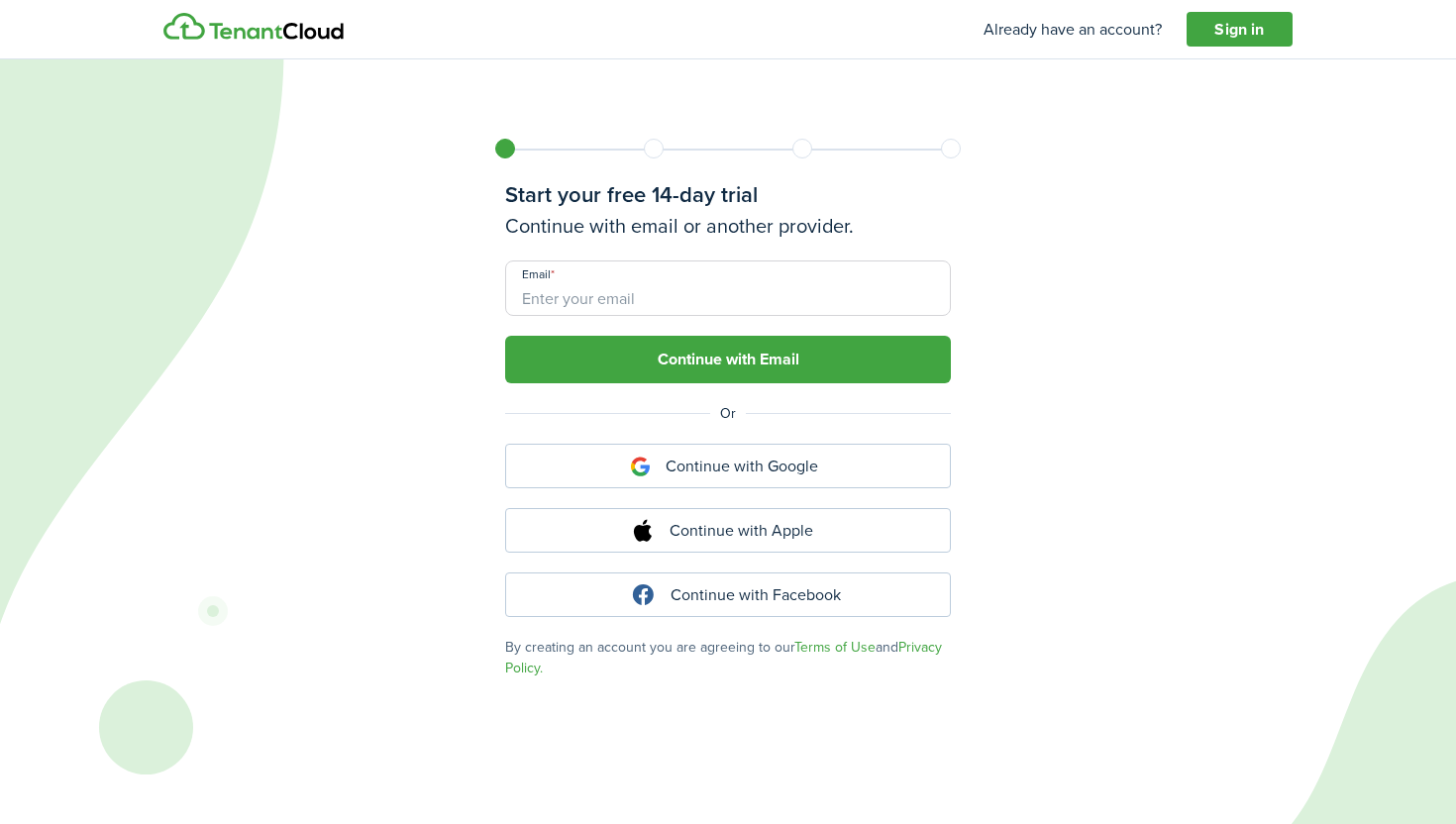 scroll, scrollTop: 0, scrollLeft: 0, axis: both 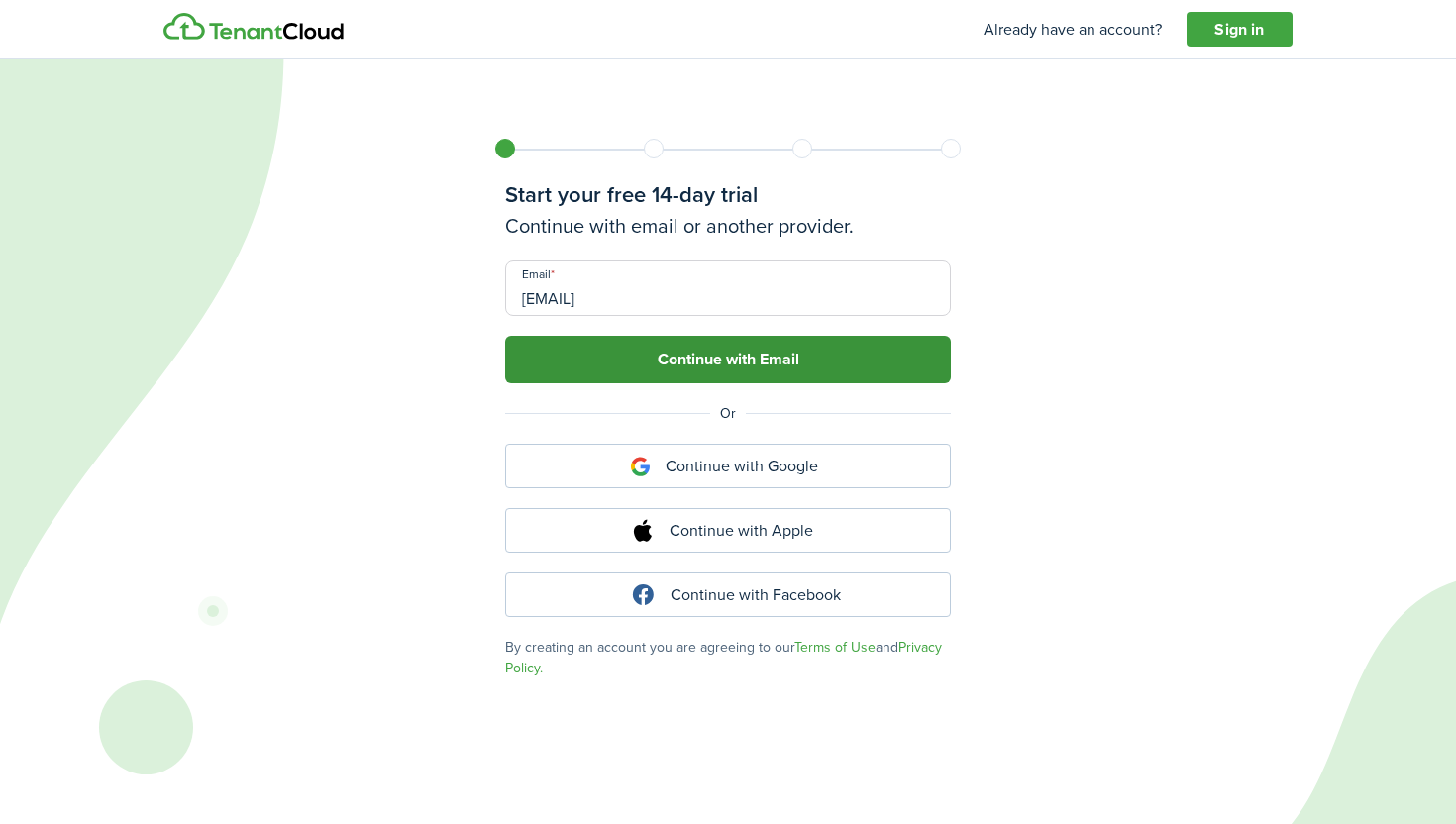 click on "Continue with Email" at bounding box center (728, 360) 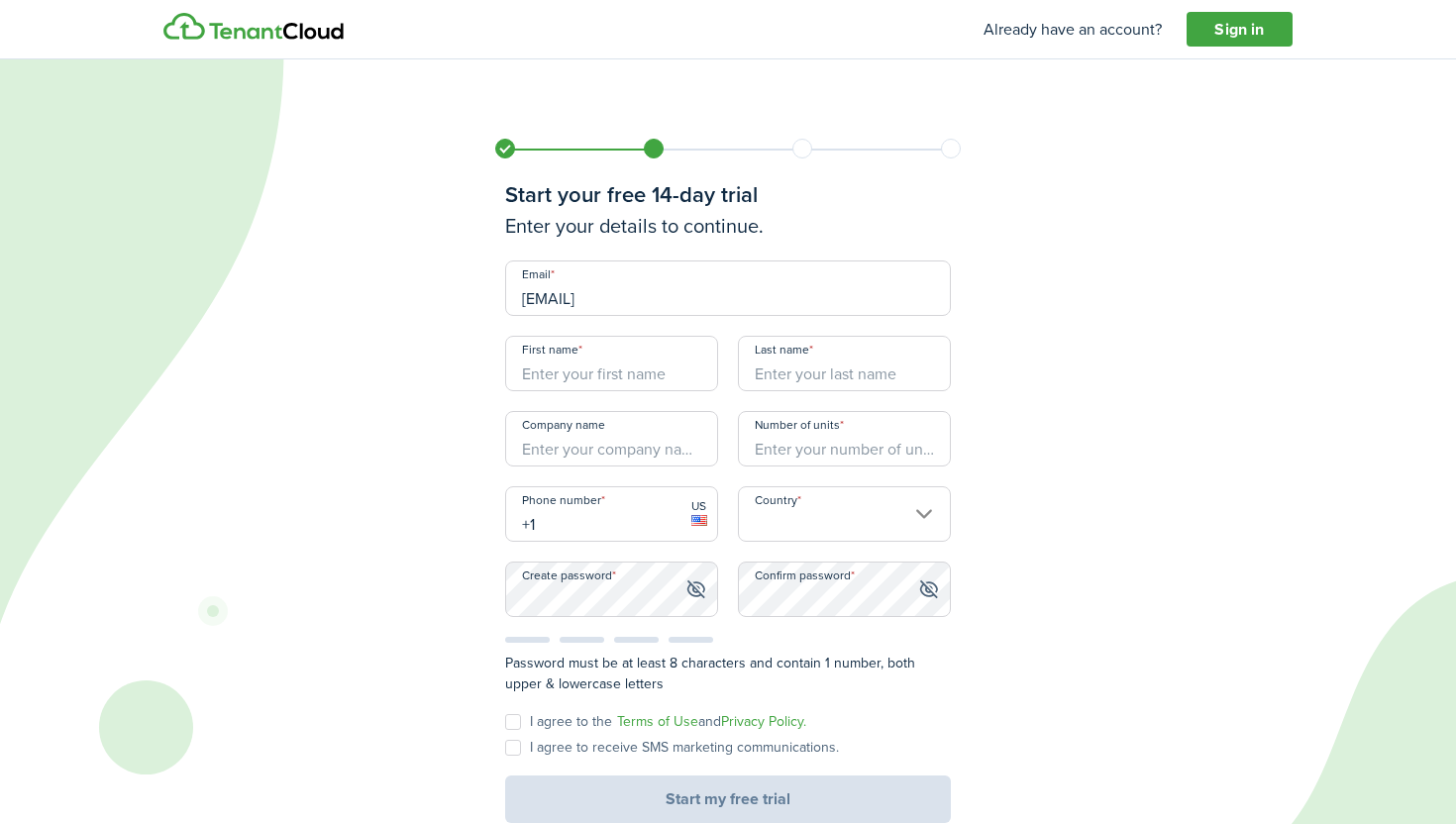 click on "First name" at bounding box center (611, 363) 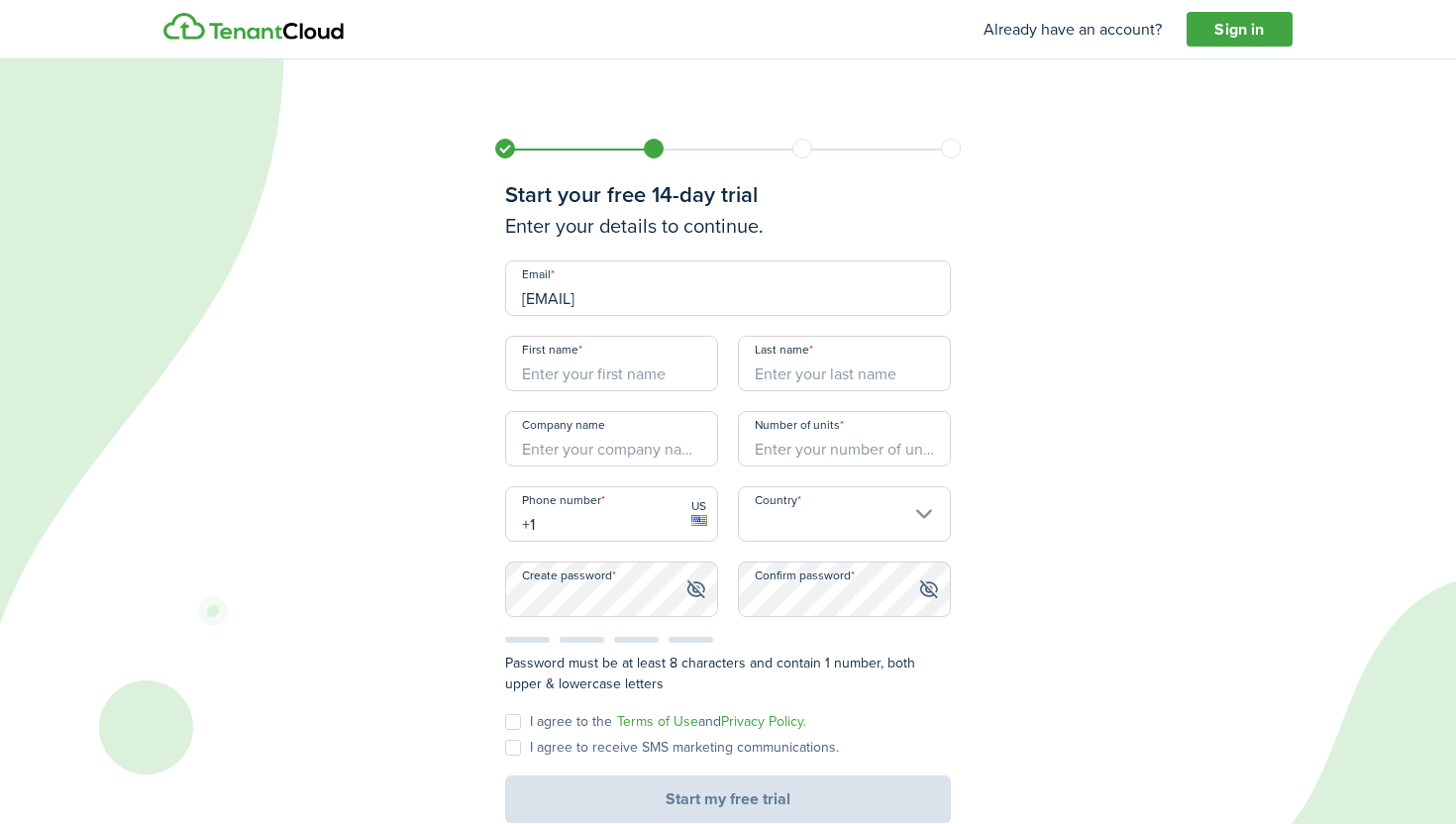 type on "[FIRST_NAME]" 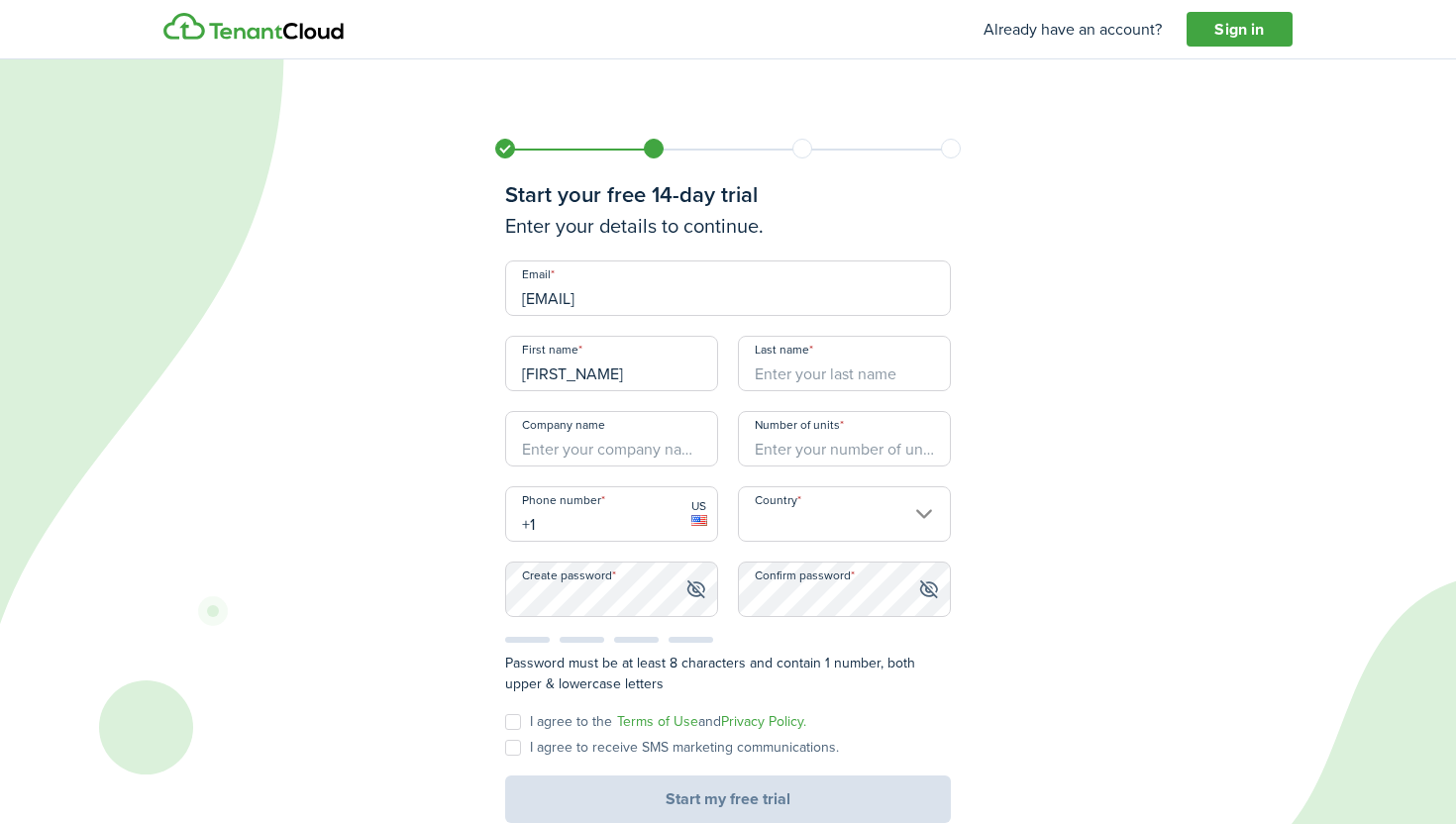 click on "Last name" at bounding box center [844, 363] 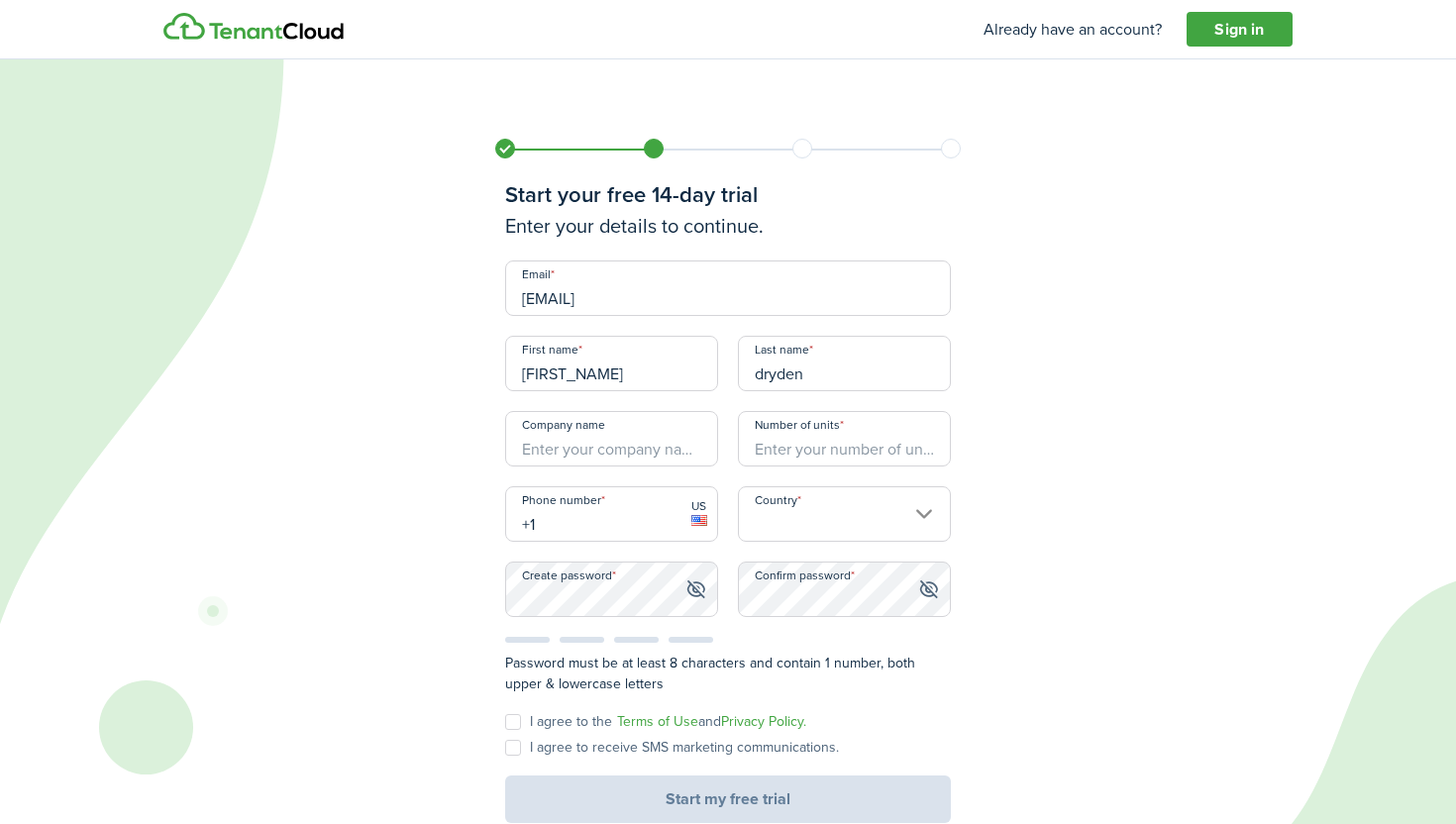 click on "Company name" at bounding box center (611, 439) 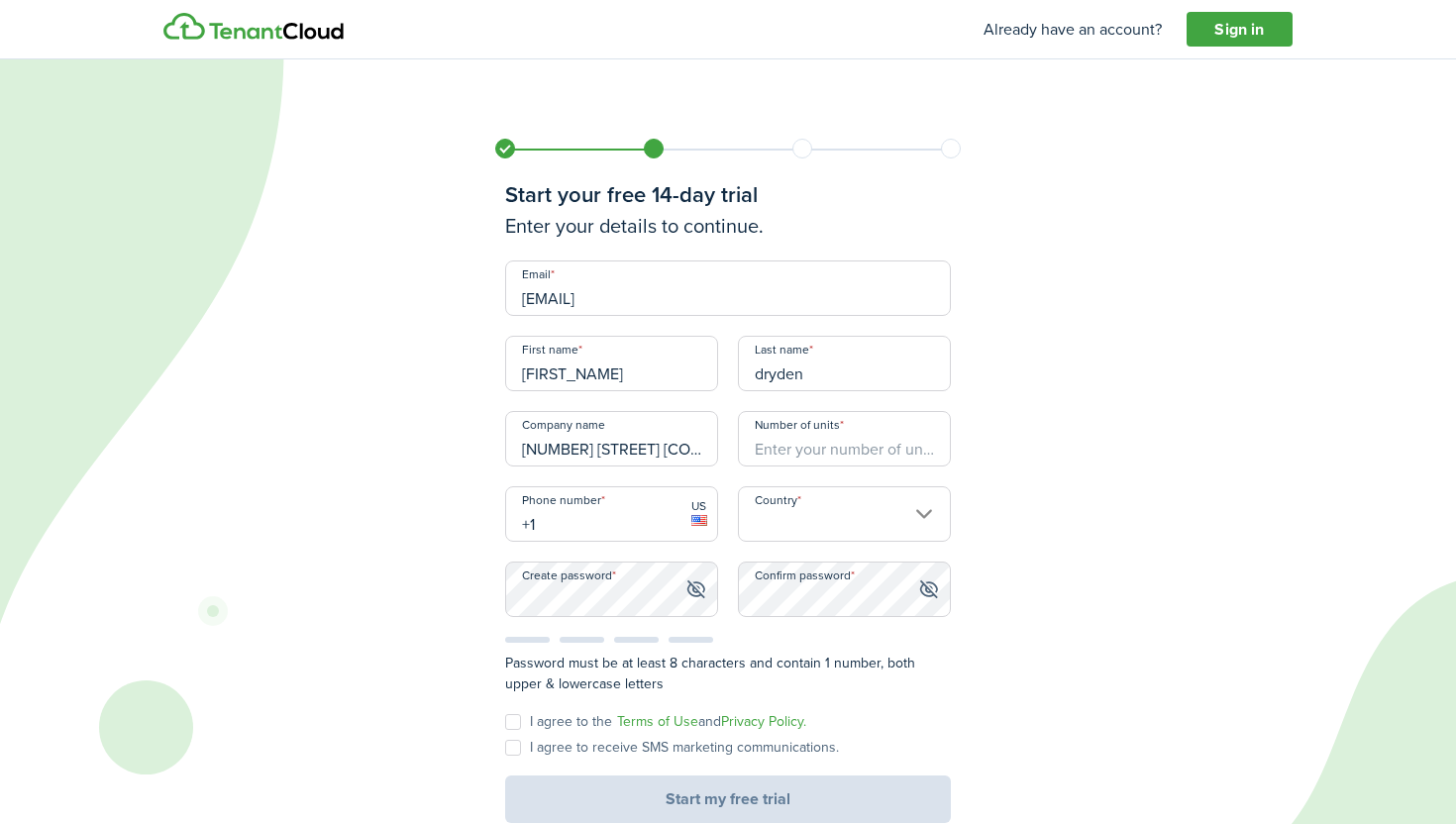type on "[NUMBER] [STREET] [COMPANY]" 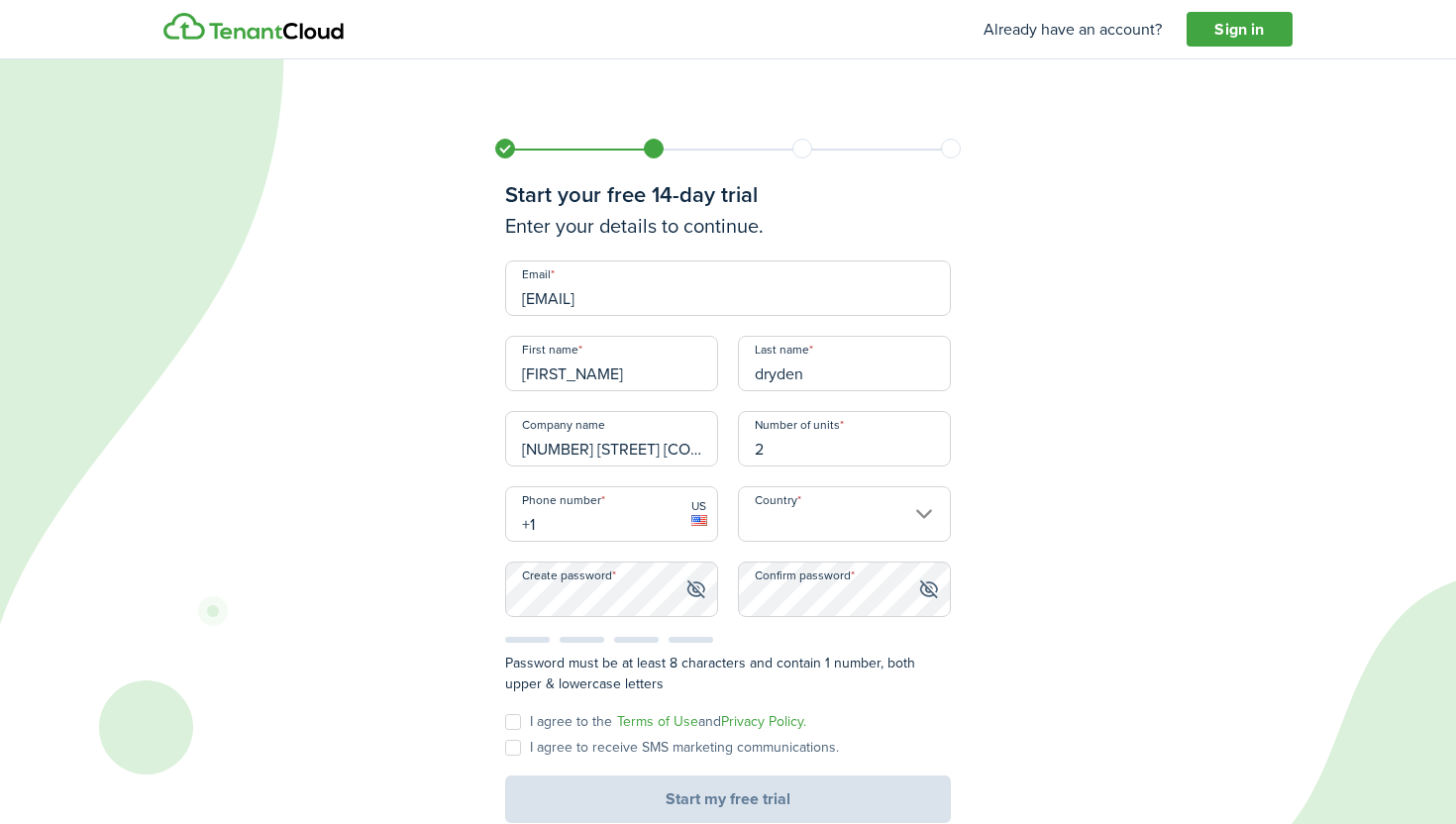 type on "2" 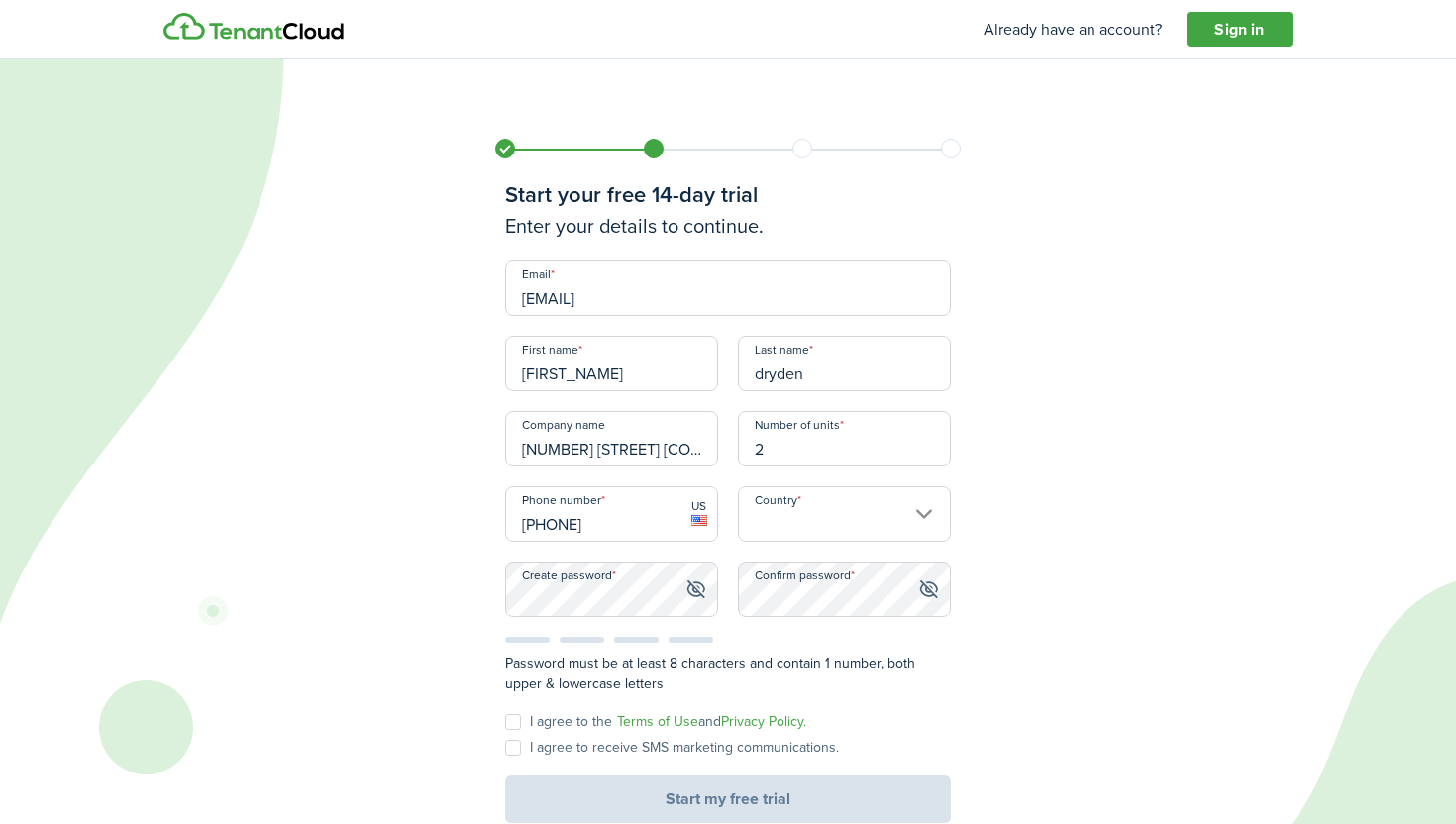 click on "Country" at bounding box center [844, 514] 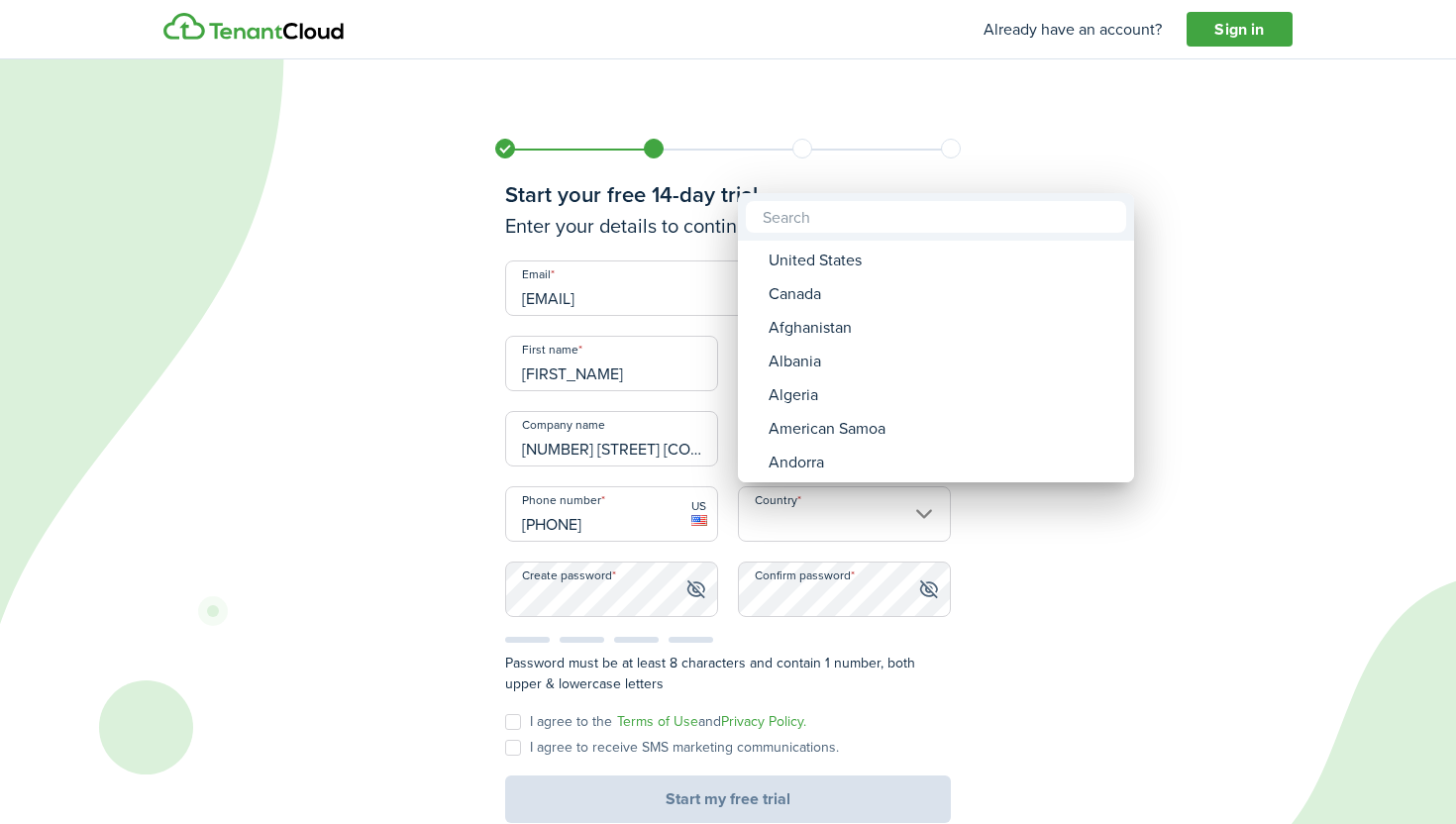 click at bounding box center [728, 412] 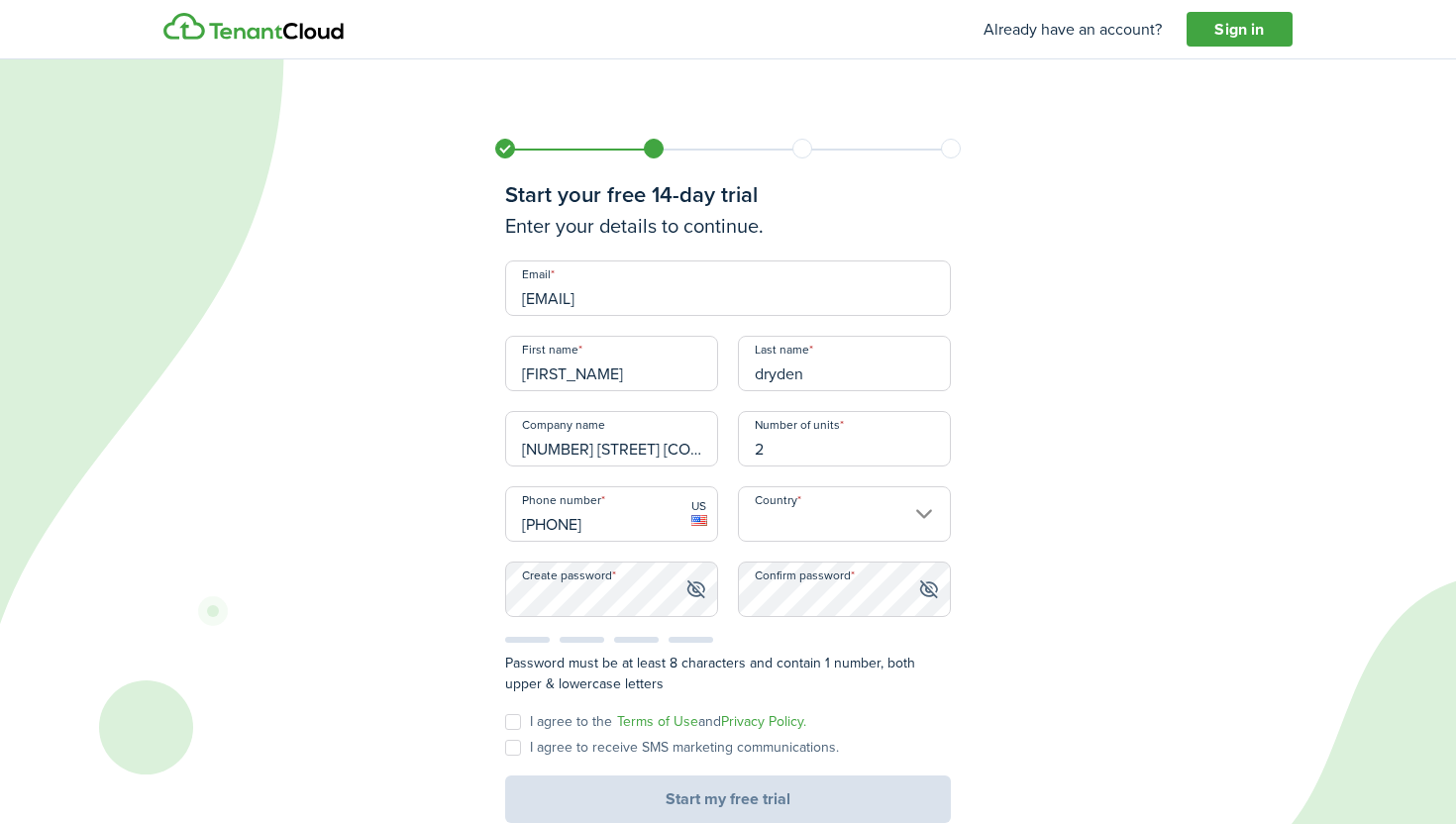 click on "Country" at bounding box center (844, 514) 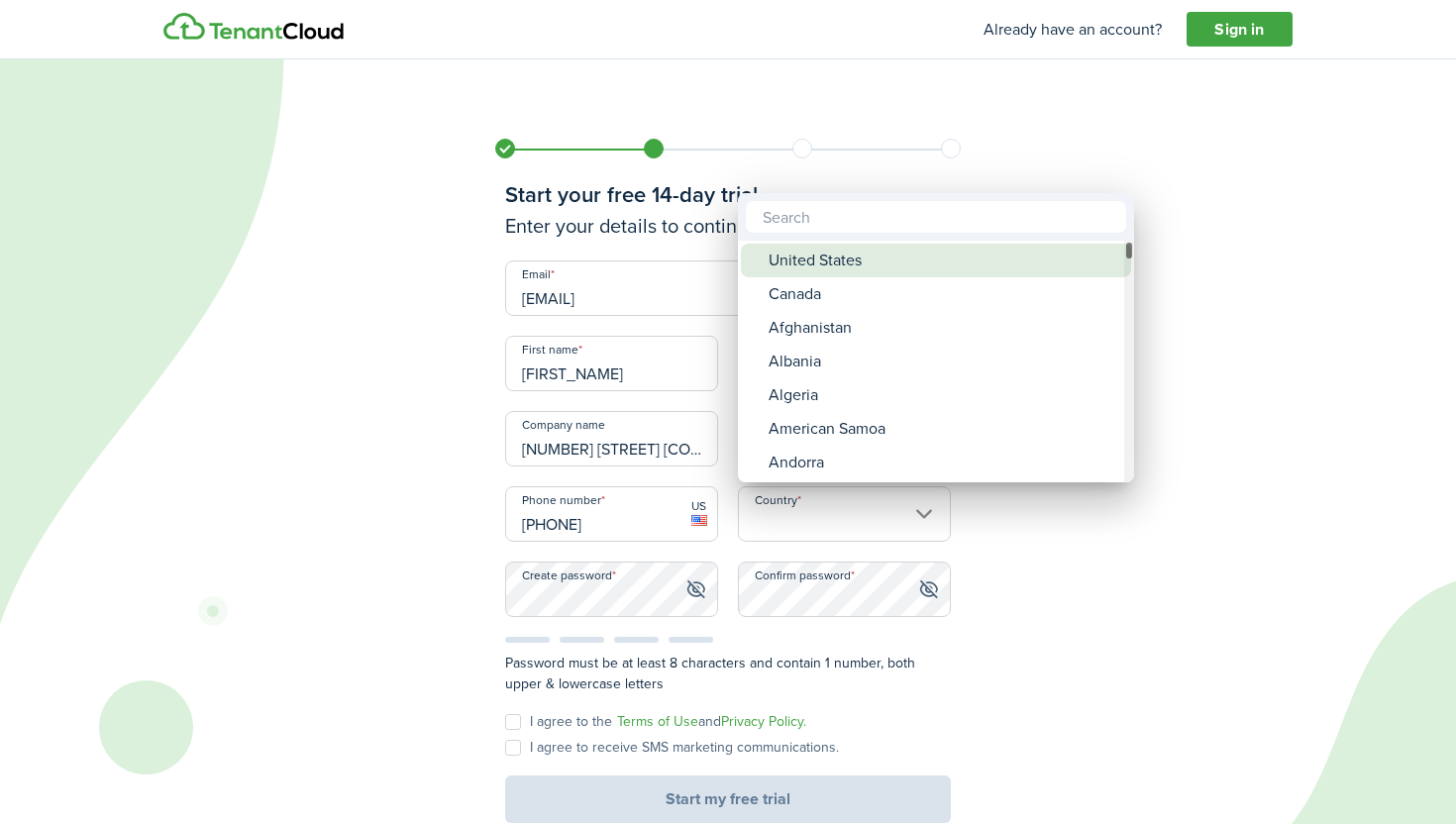 click on "United States" at bounding box center [944, 260] 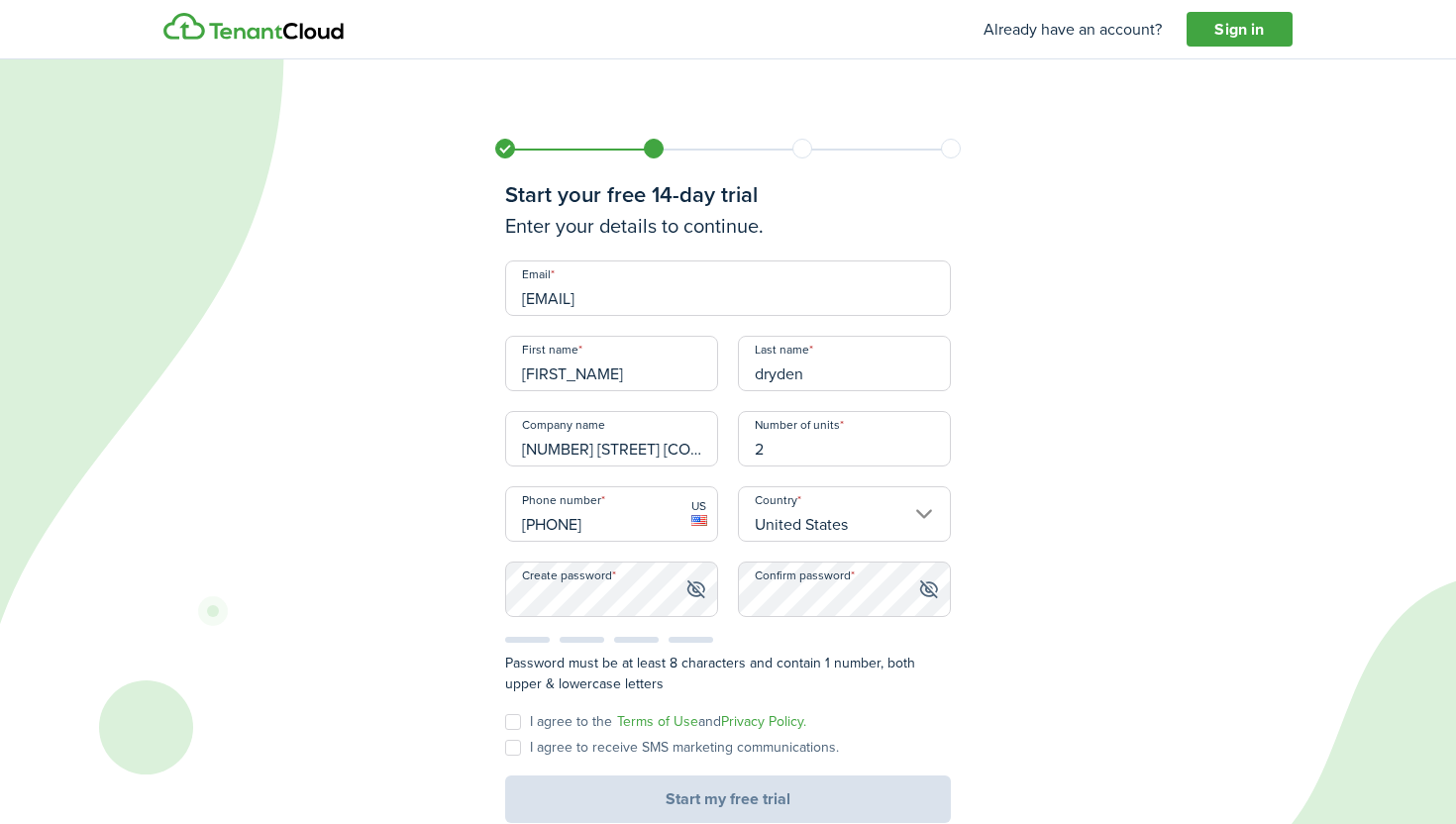 click on "Start your free 14-day trial Enter your details to continue.  Email  [EMAIL]  First name  [FIRST_NAME]  Last name  [LAST_NAME]  Company name  [COMPANY]  Number of units  [NUMBER]  Phone number  [PHONE] [COUNTRY]  Country  [COUNTRY]  Create password   Confirm password   Password must be at least 8 characters and contain 1 number, both upper & lowercase letters
I agree to the Terms of Use  and  Privacy Policy.  I agree to receive SMS marketing communications.  Start my free trial" at bounding box center [728, 431] 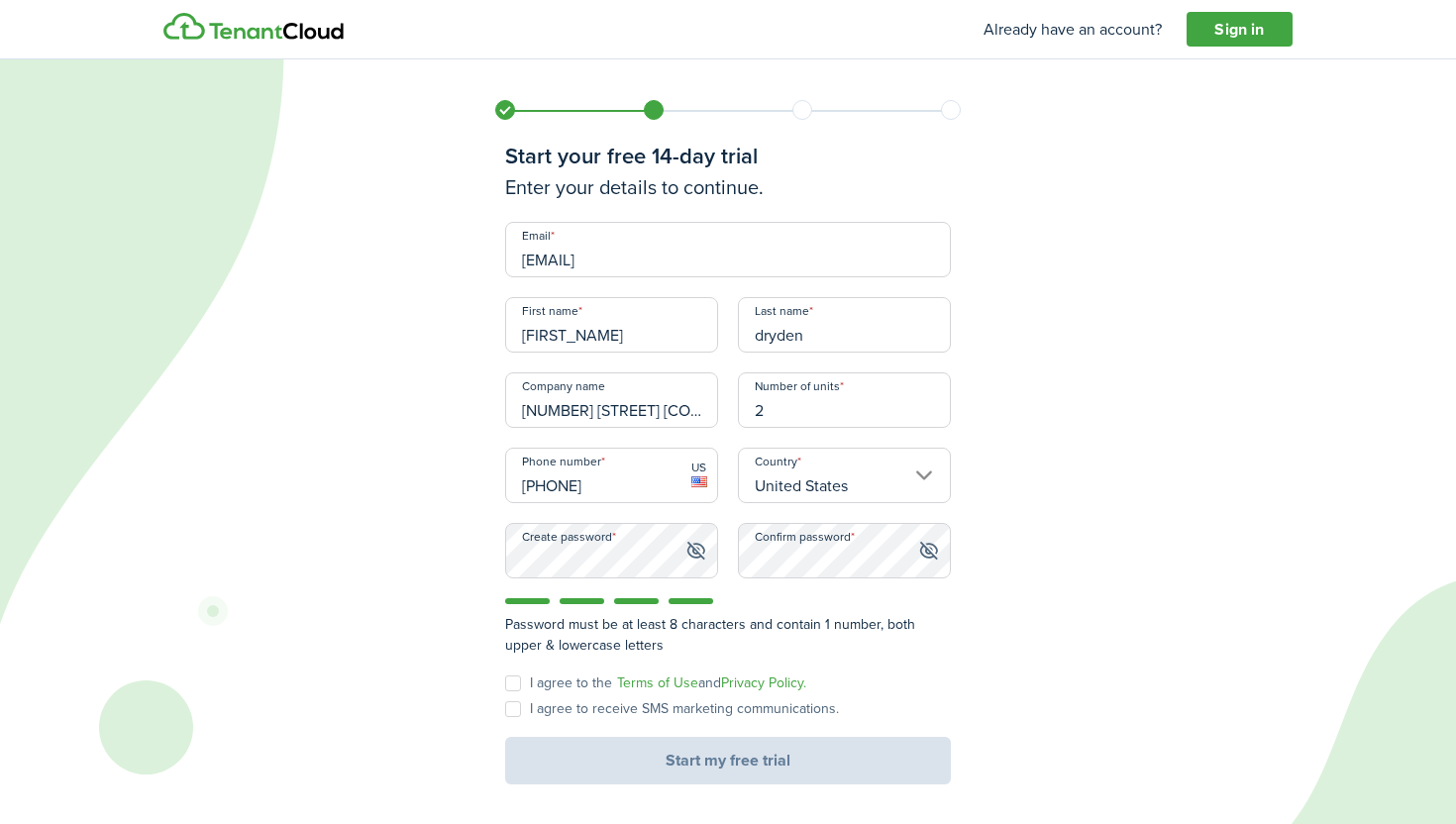 click on "I agree to the Terms of Use  and  Privacy Policy." at bounding box center [656, 683] 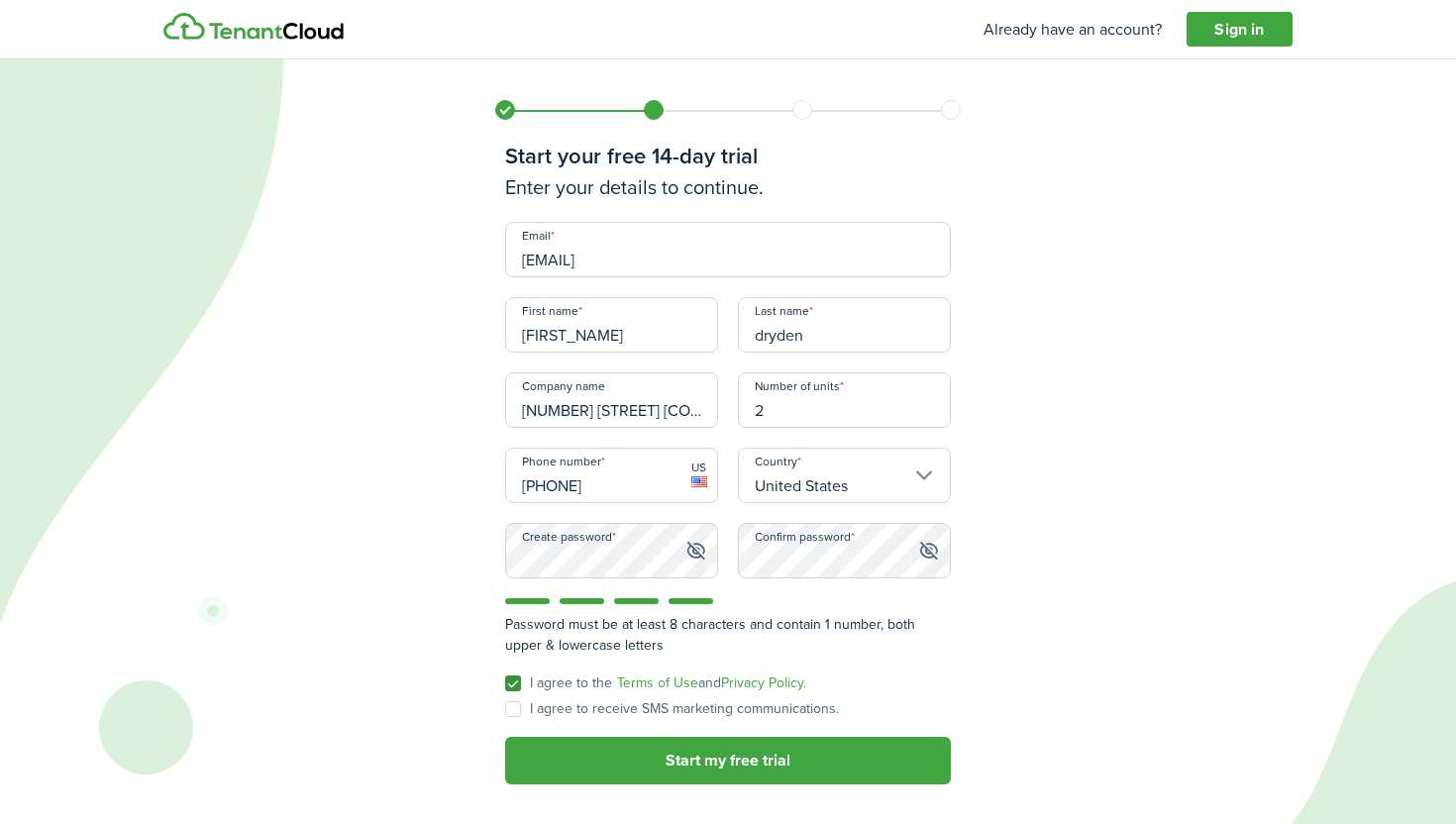 click on "I agree to receive SMS marketing communications." at bounding box center (672, 709) 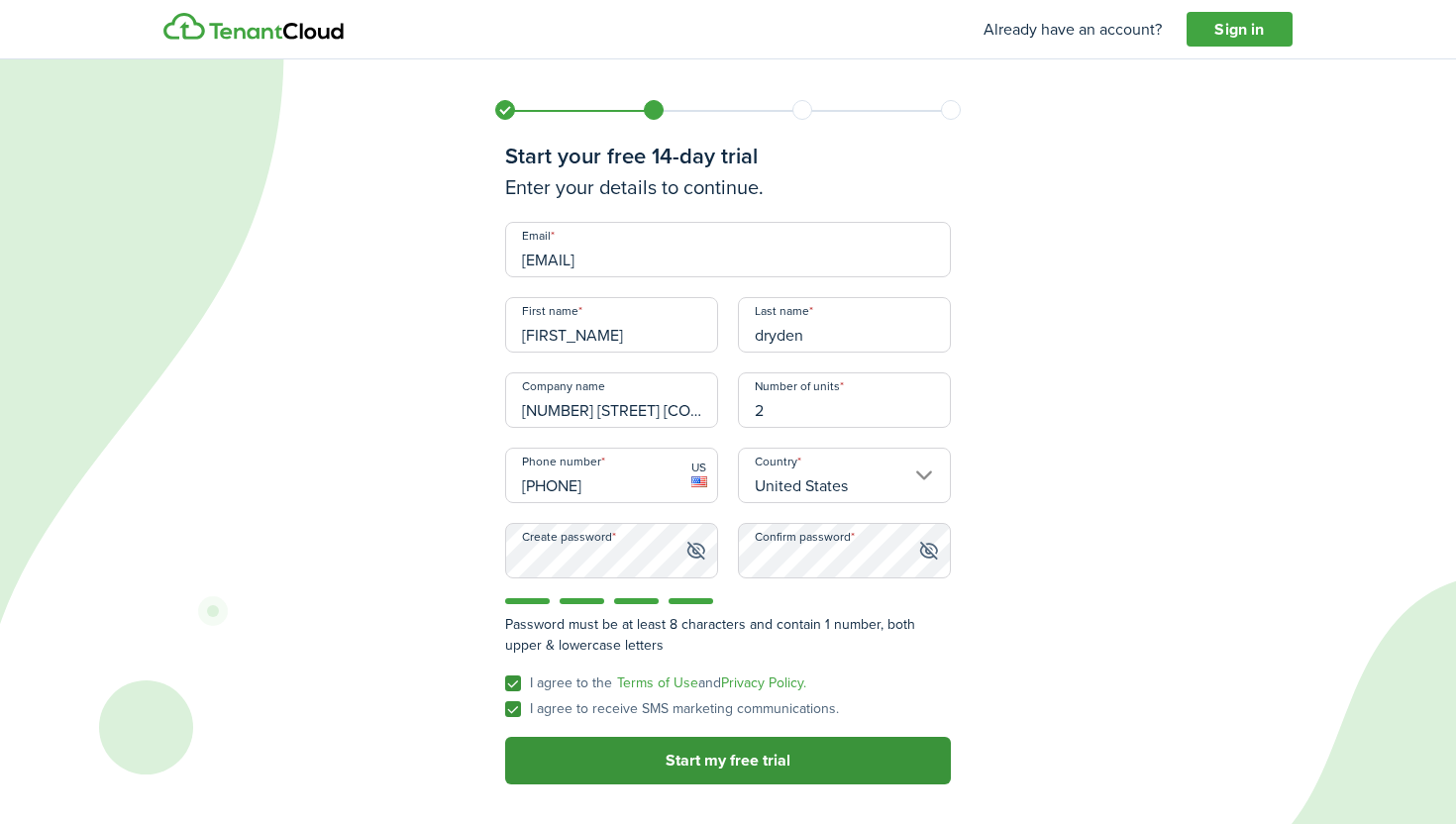 click on "Start my free trial" at bounding box center [728, 761] 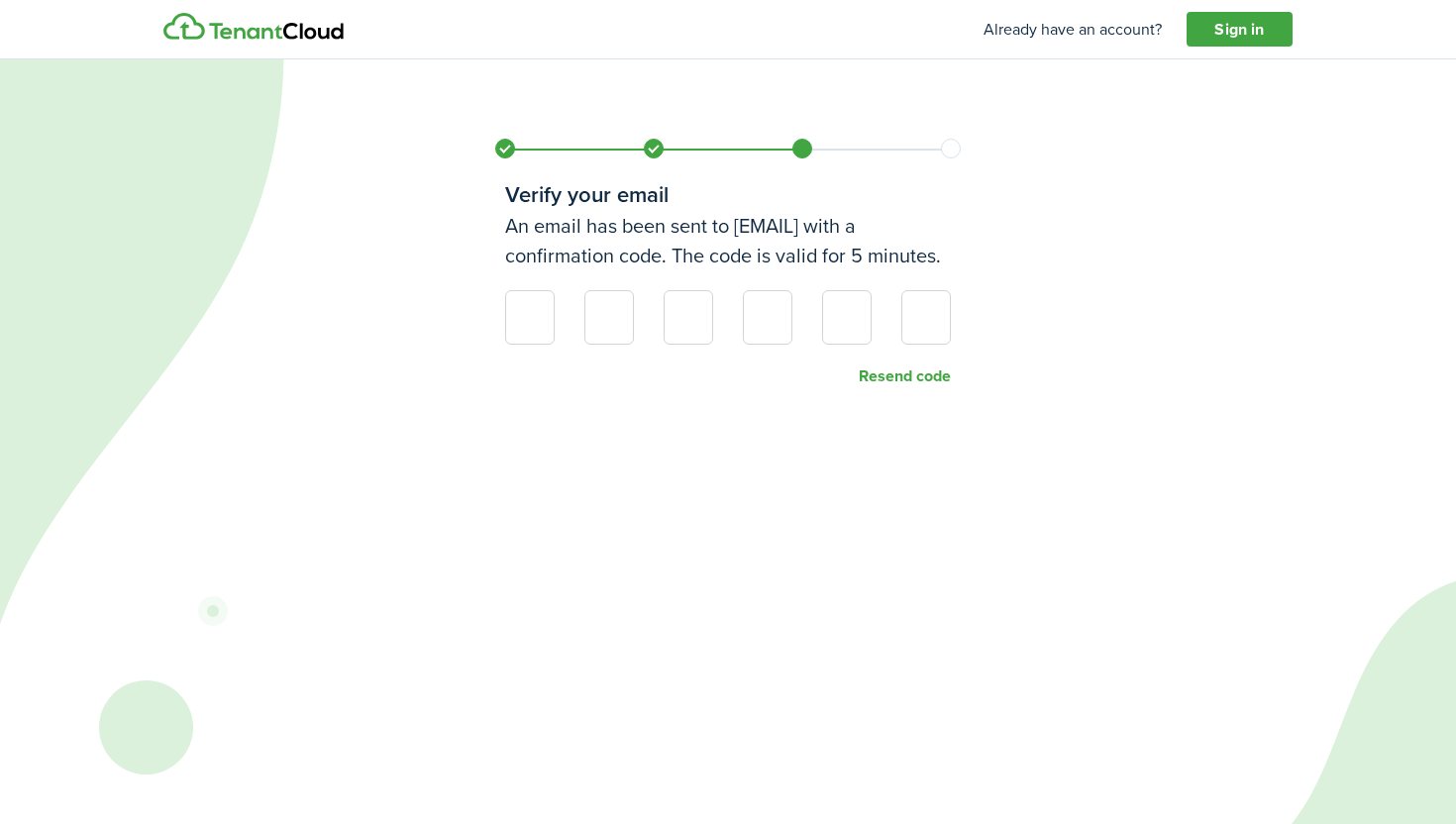 scroll, scrollTop: 0, scrollLeft: 0, axis: both 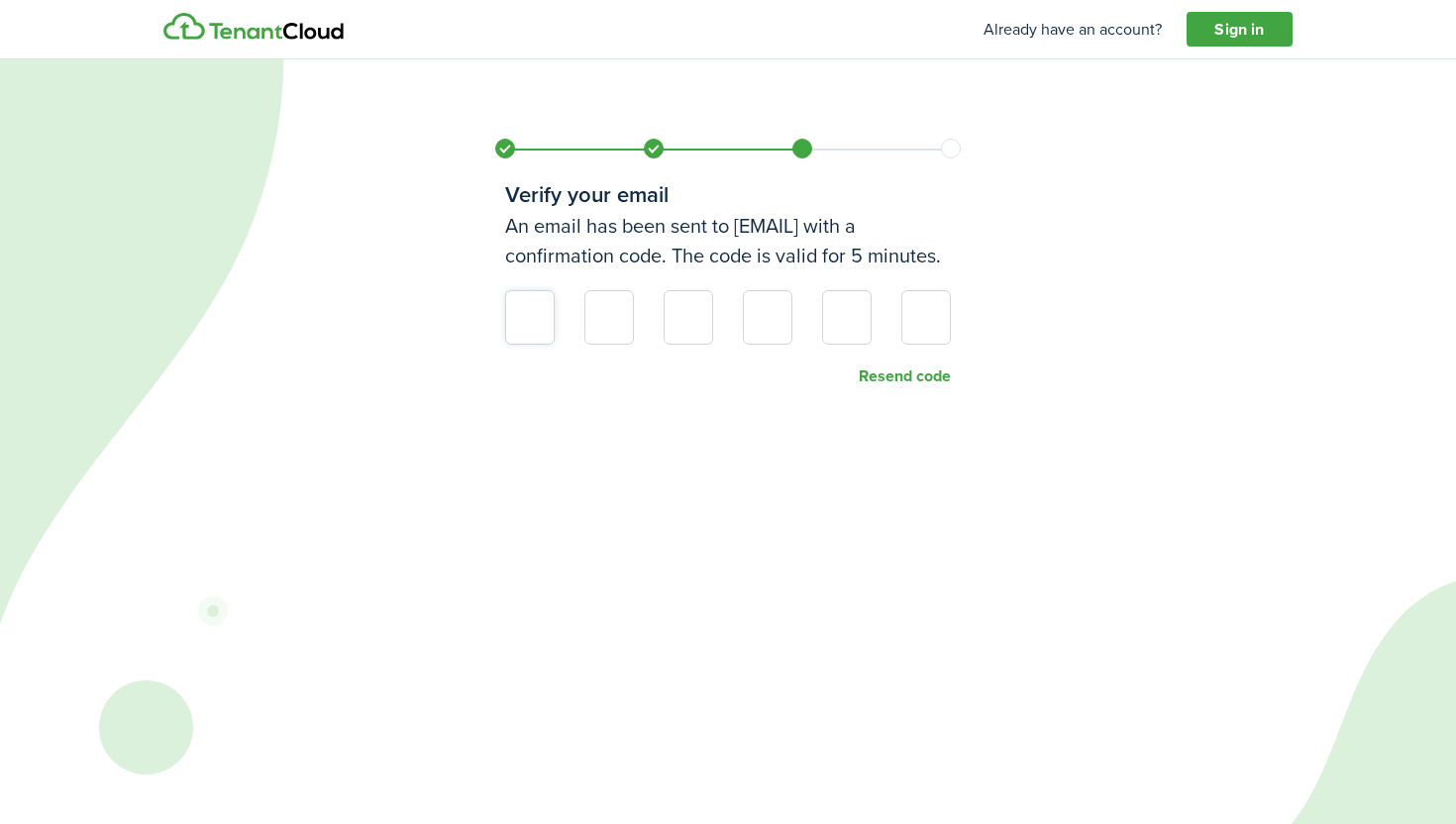 type on "8" 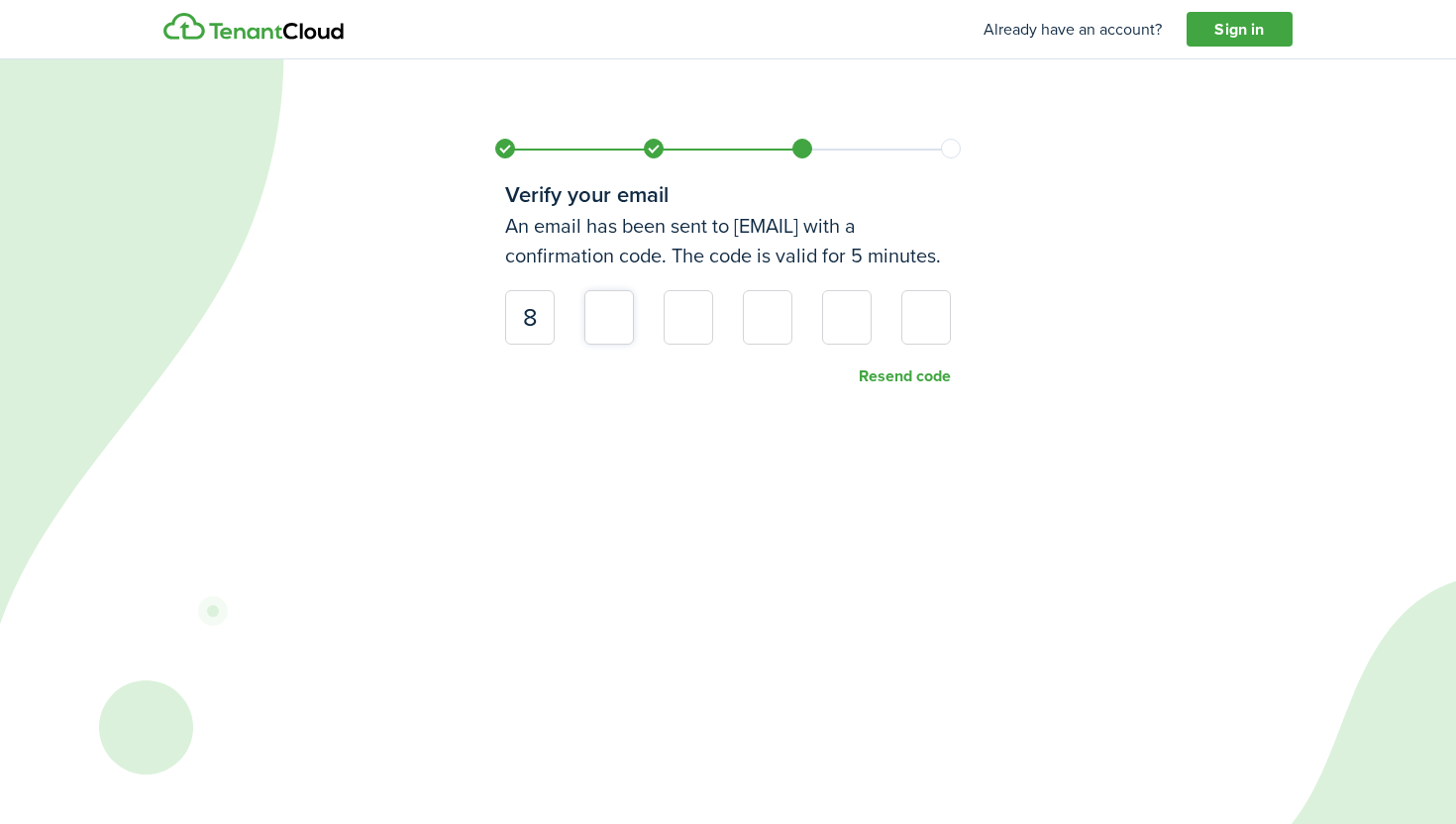 type on "8" 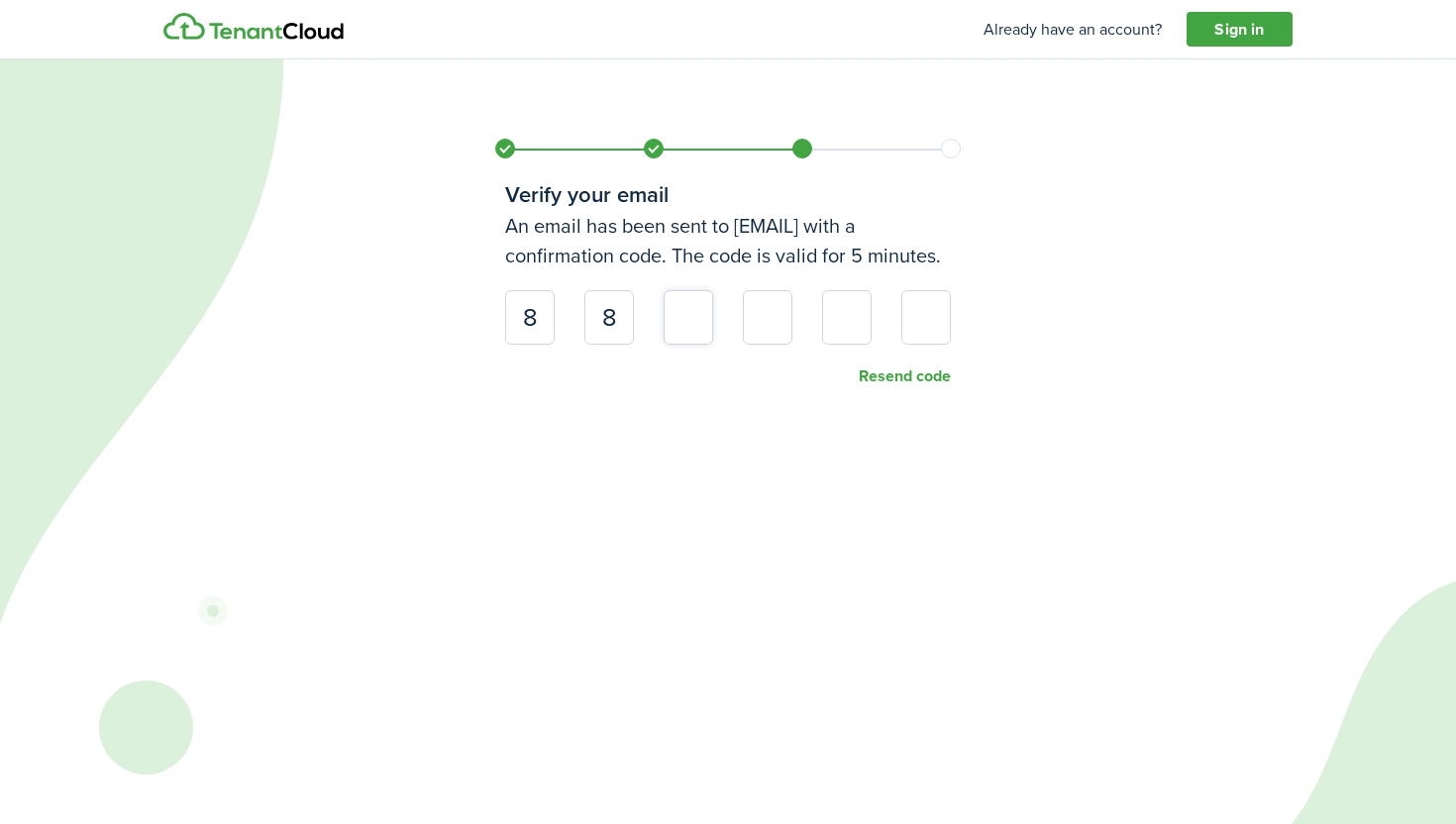 type on "6" 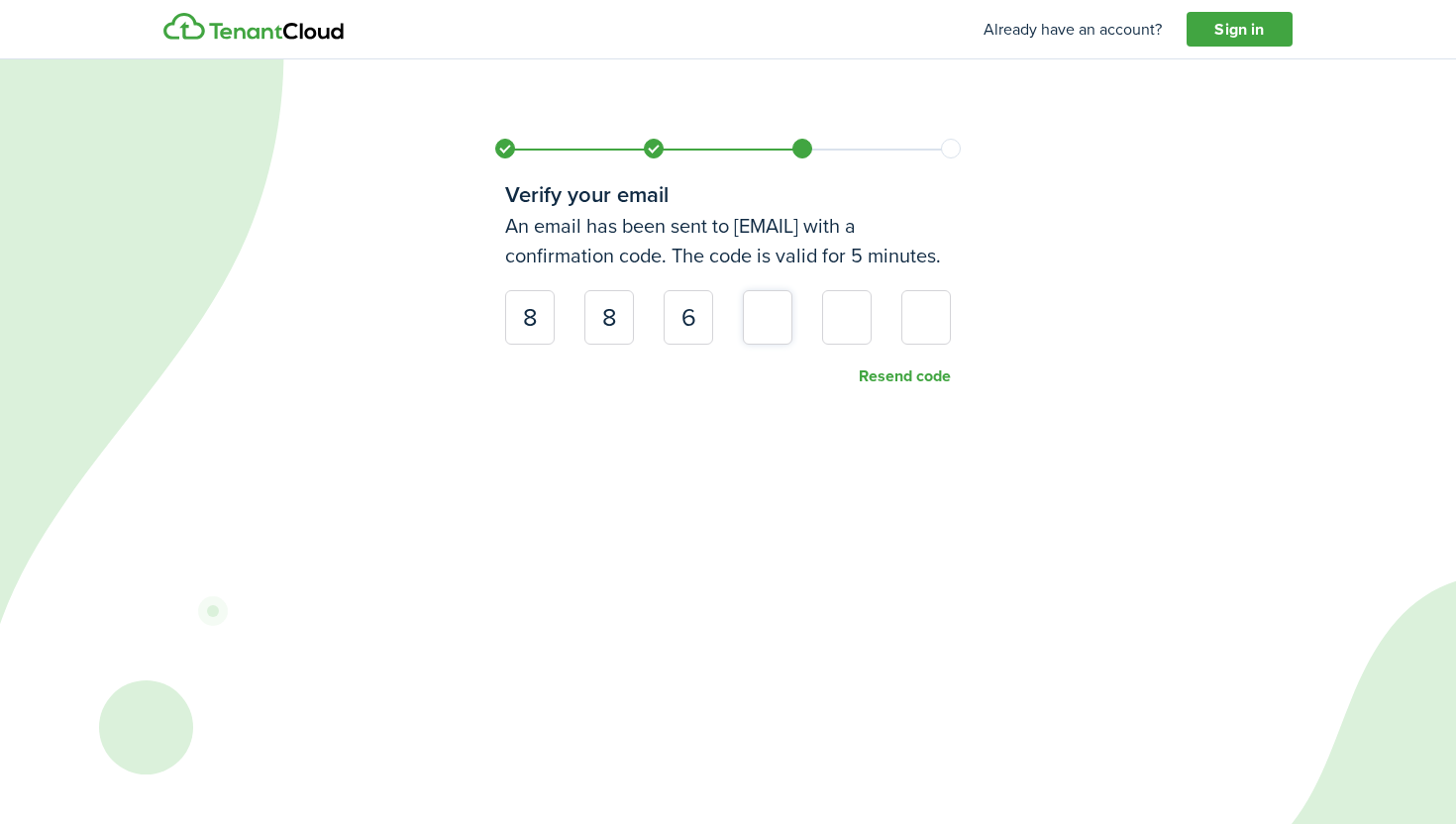 type on "5" 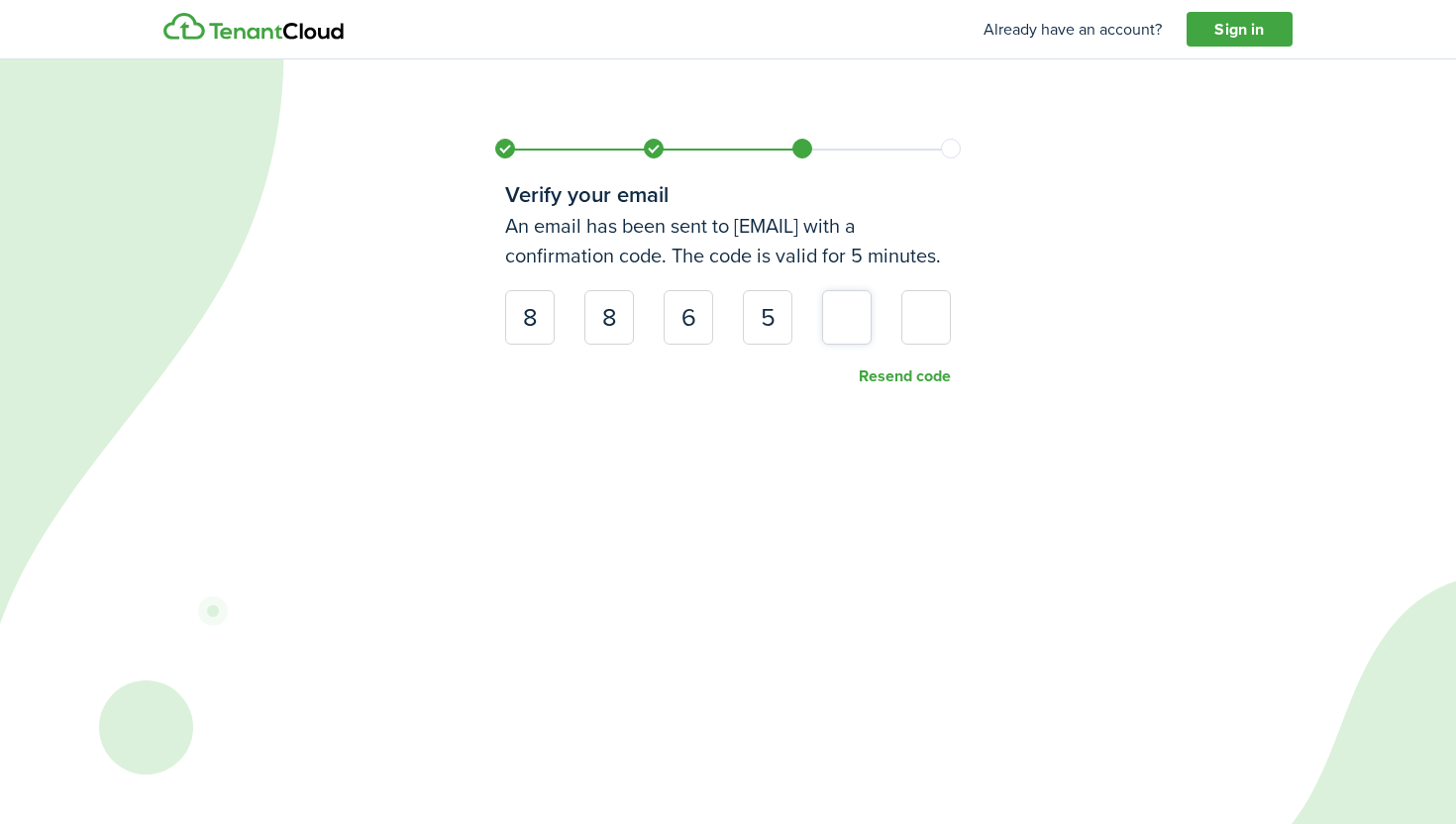 type on "4" 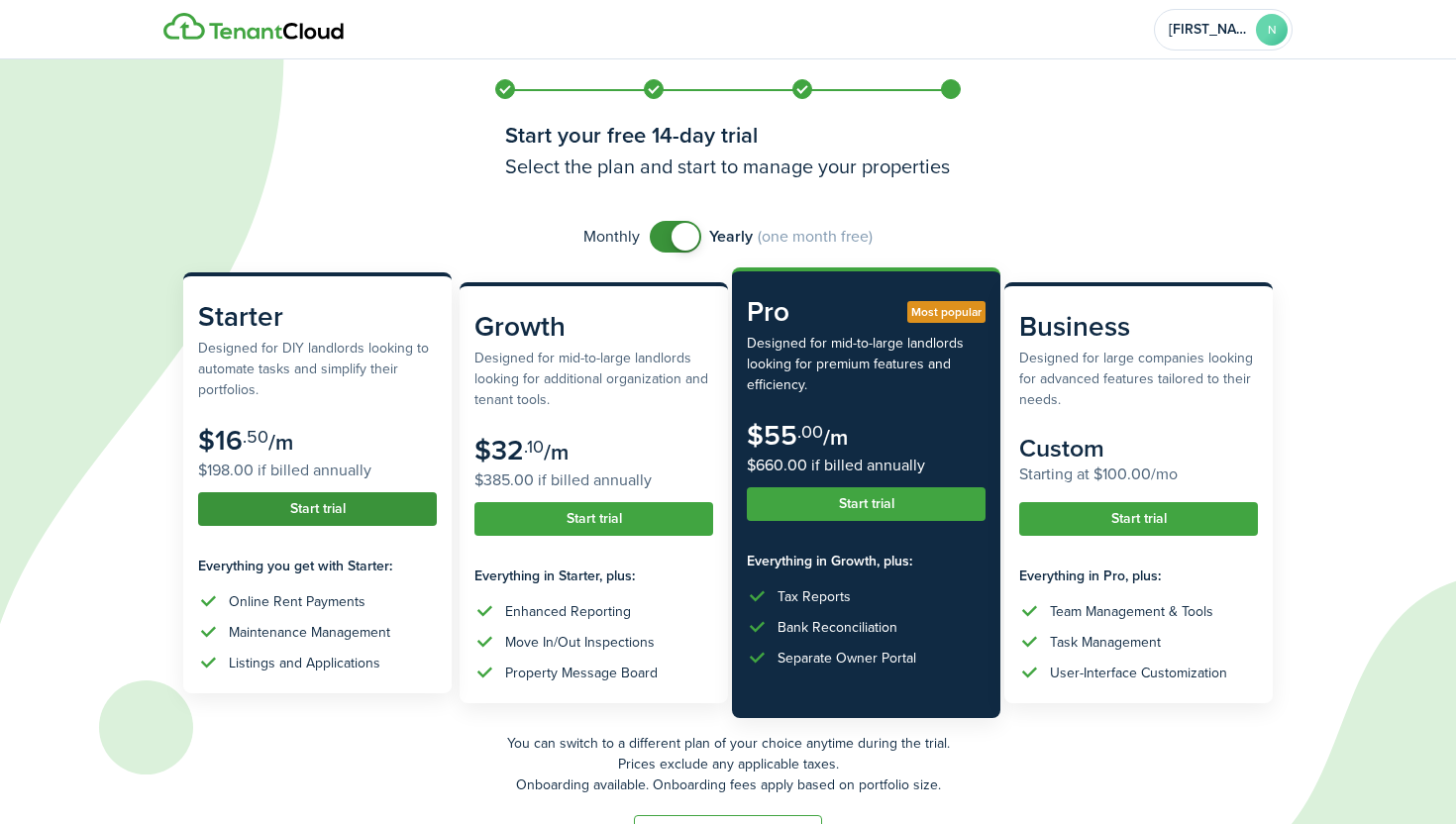 click on "Start trial" at bounding box center [317, 509] 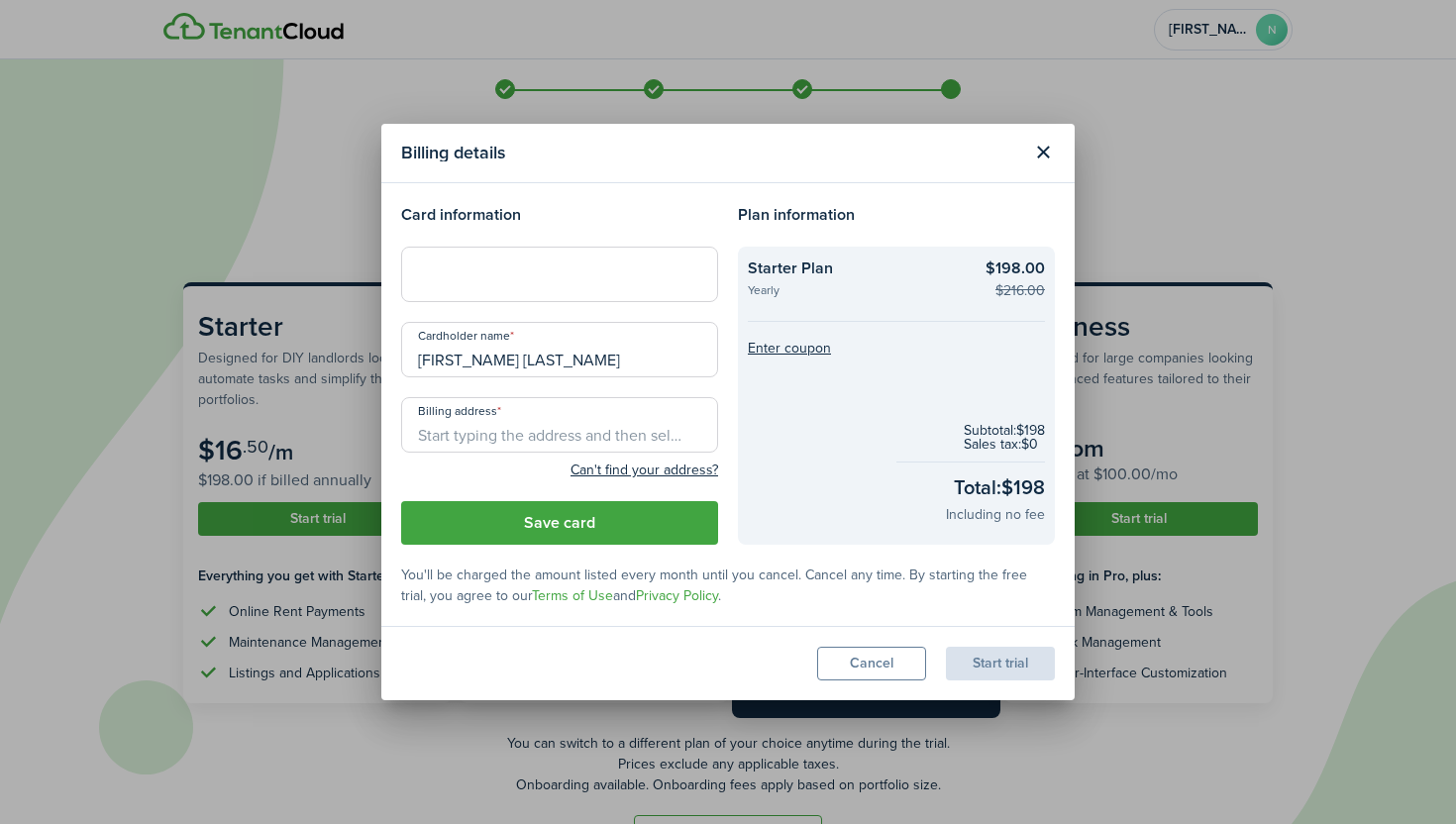 click at bounding box center [560, 274] 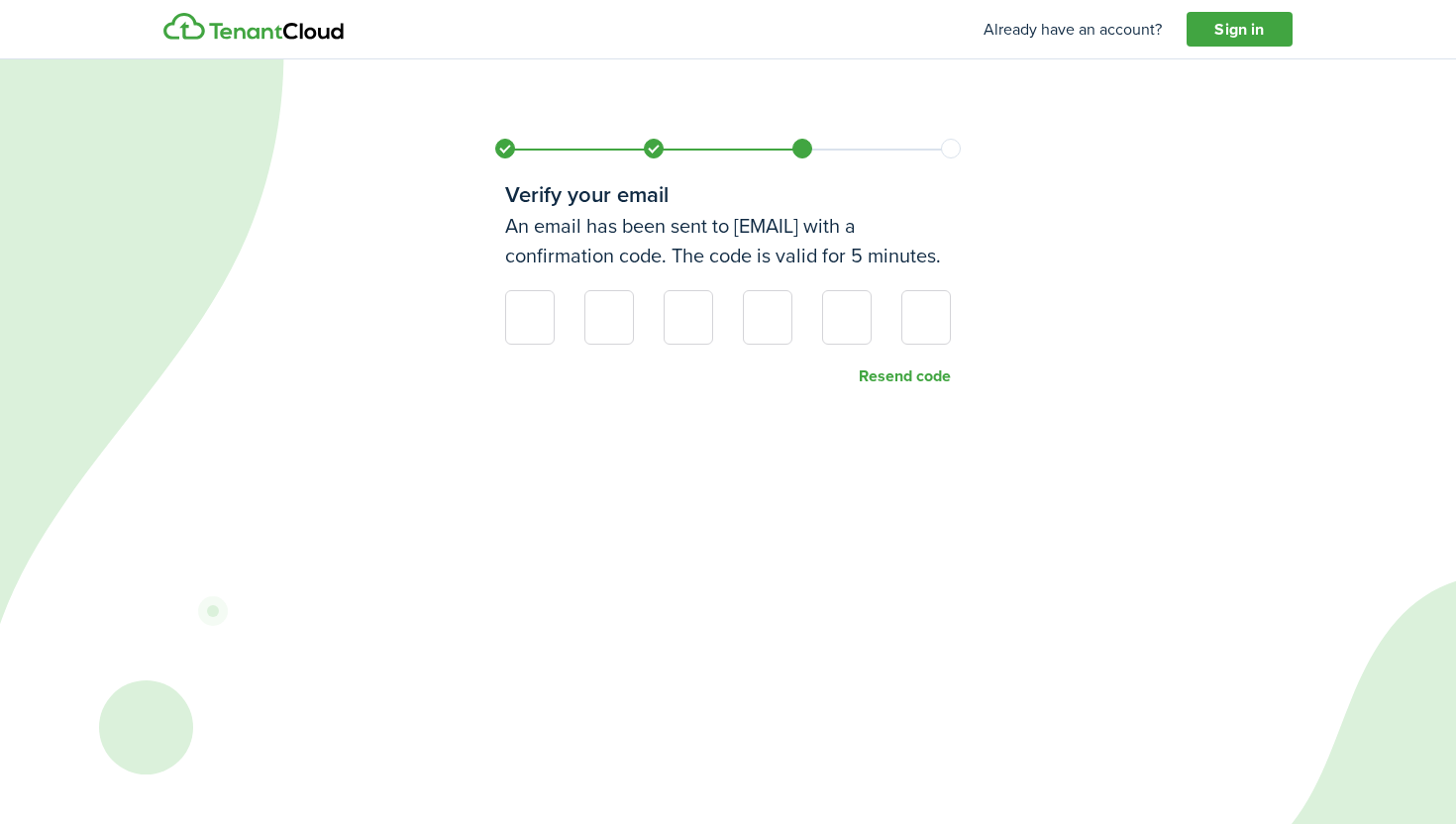 type on "0" 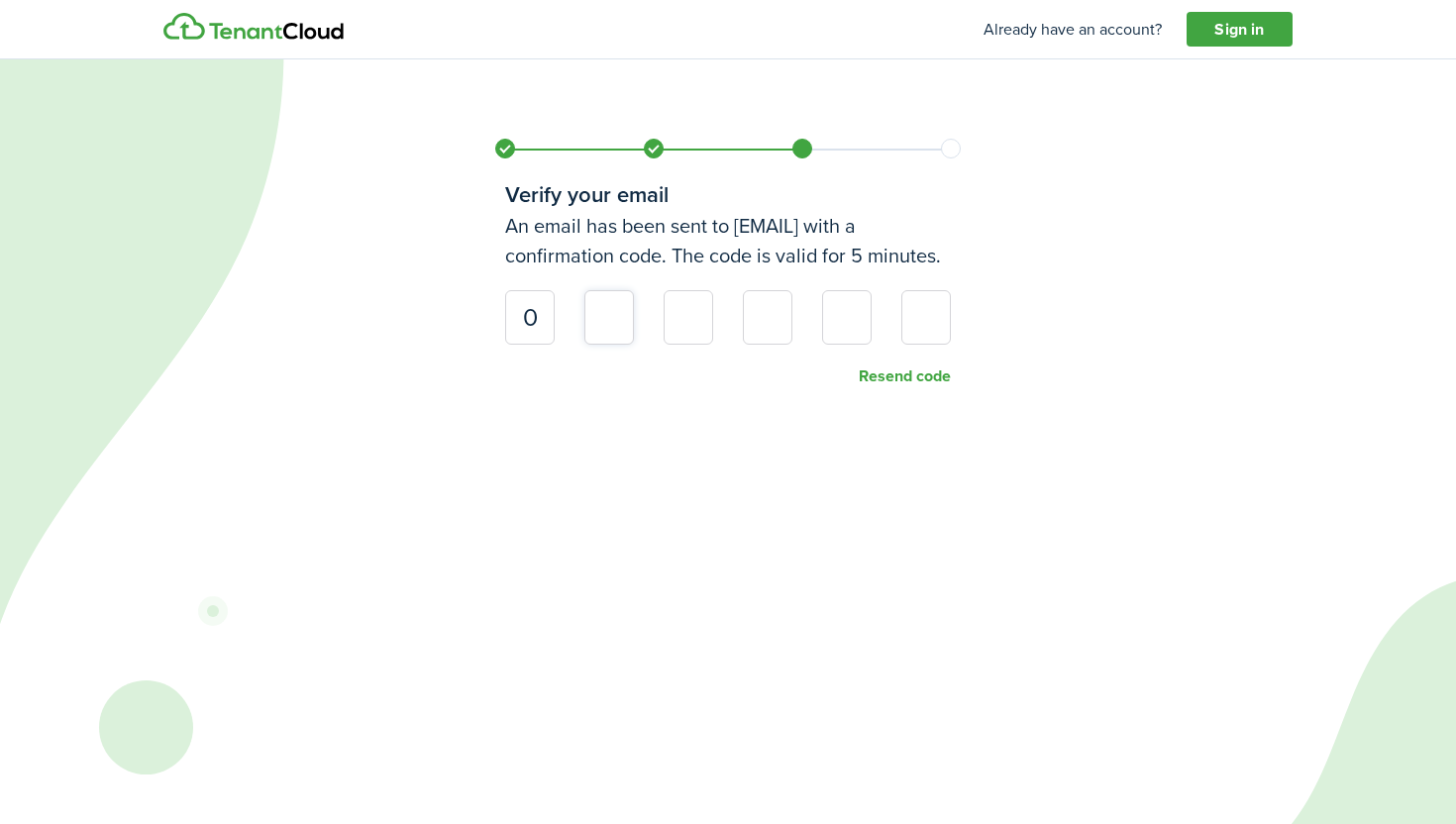 type on "7" 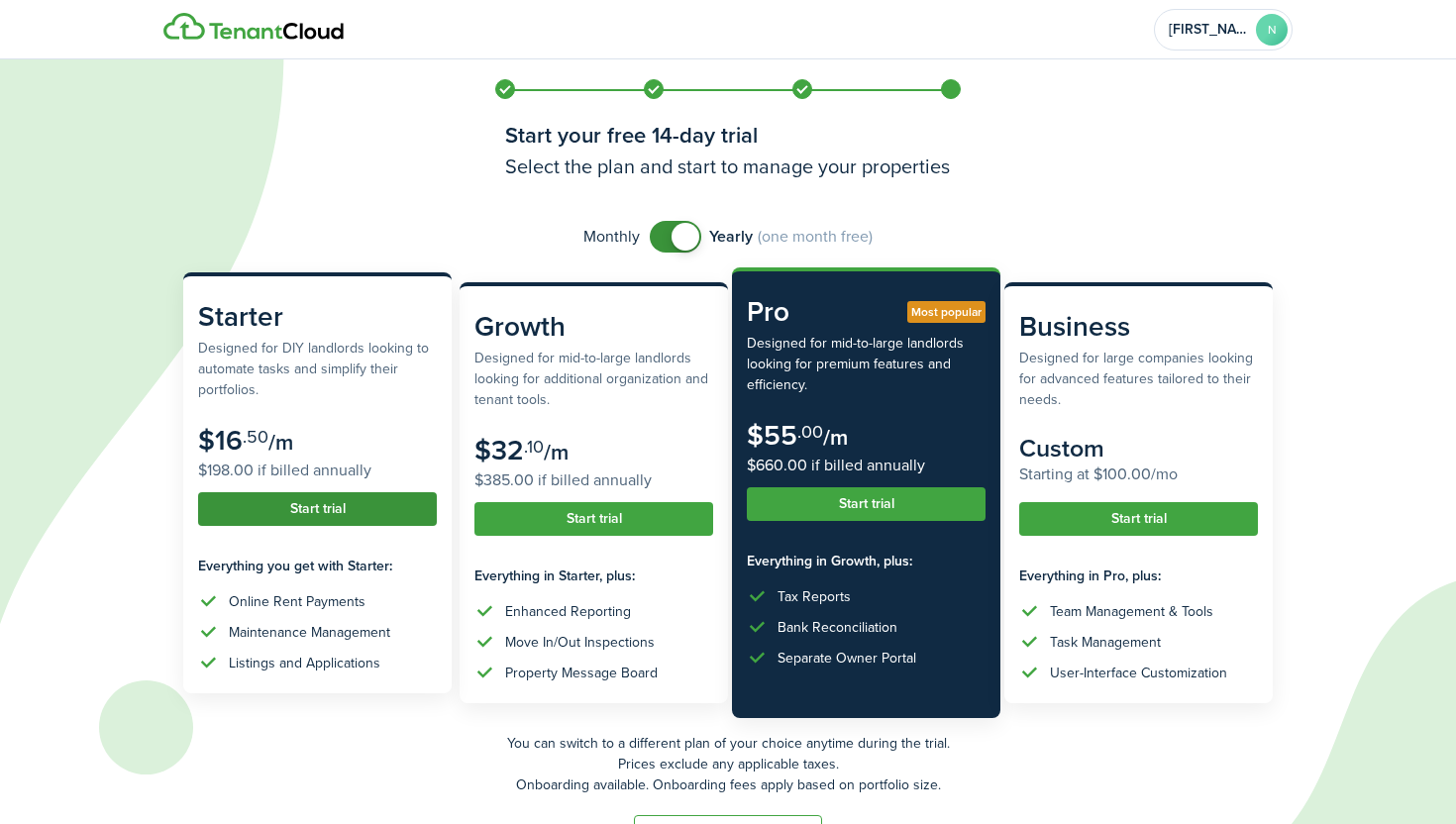click on "Start trial" at bounding box center [317, 509] 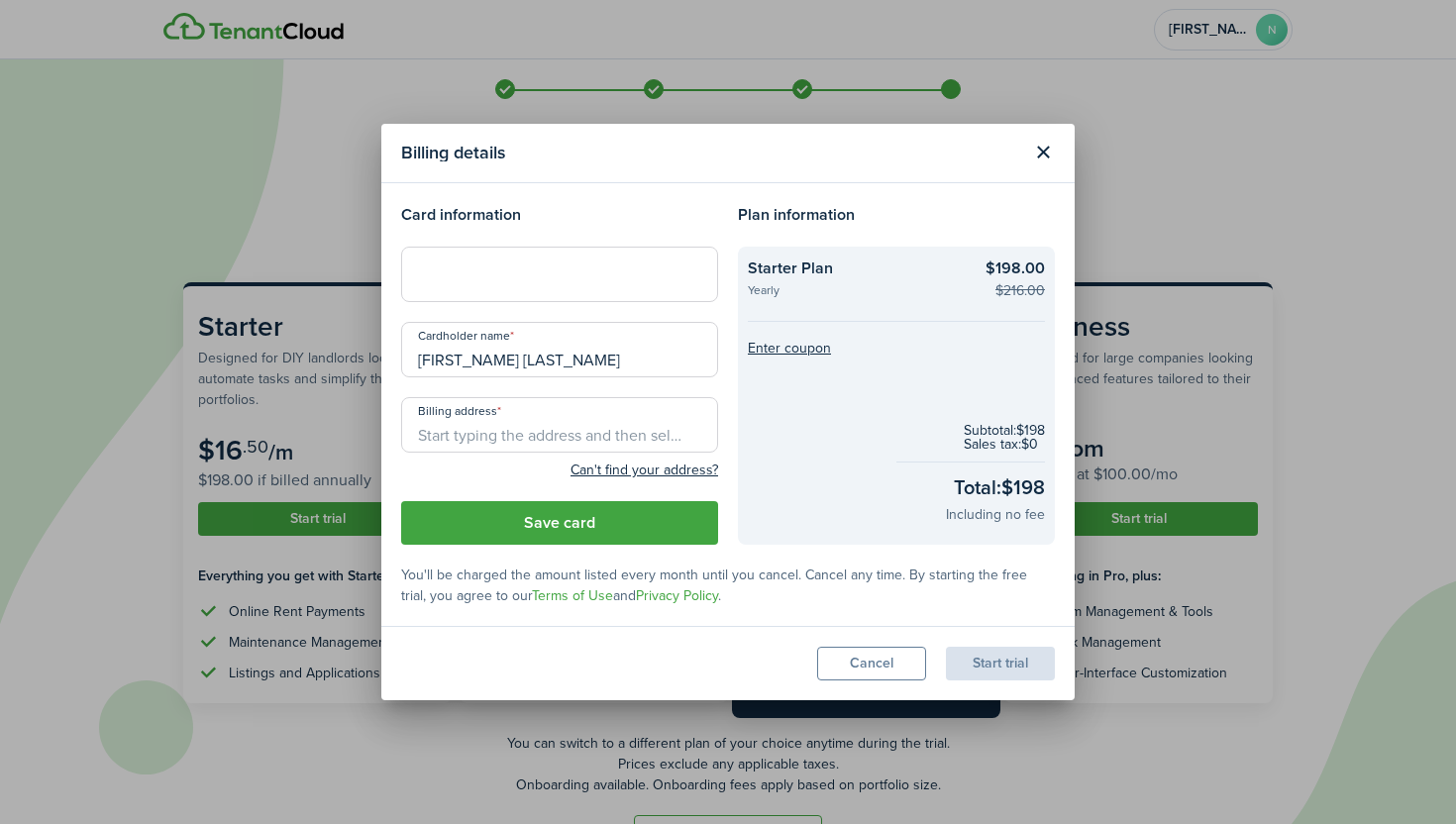 click on "Billing address" at bounding box center (560, 425) 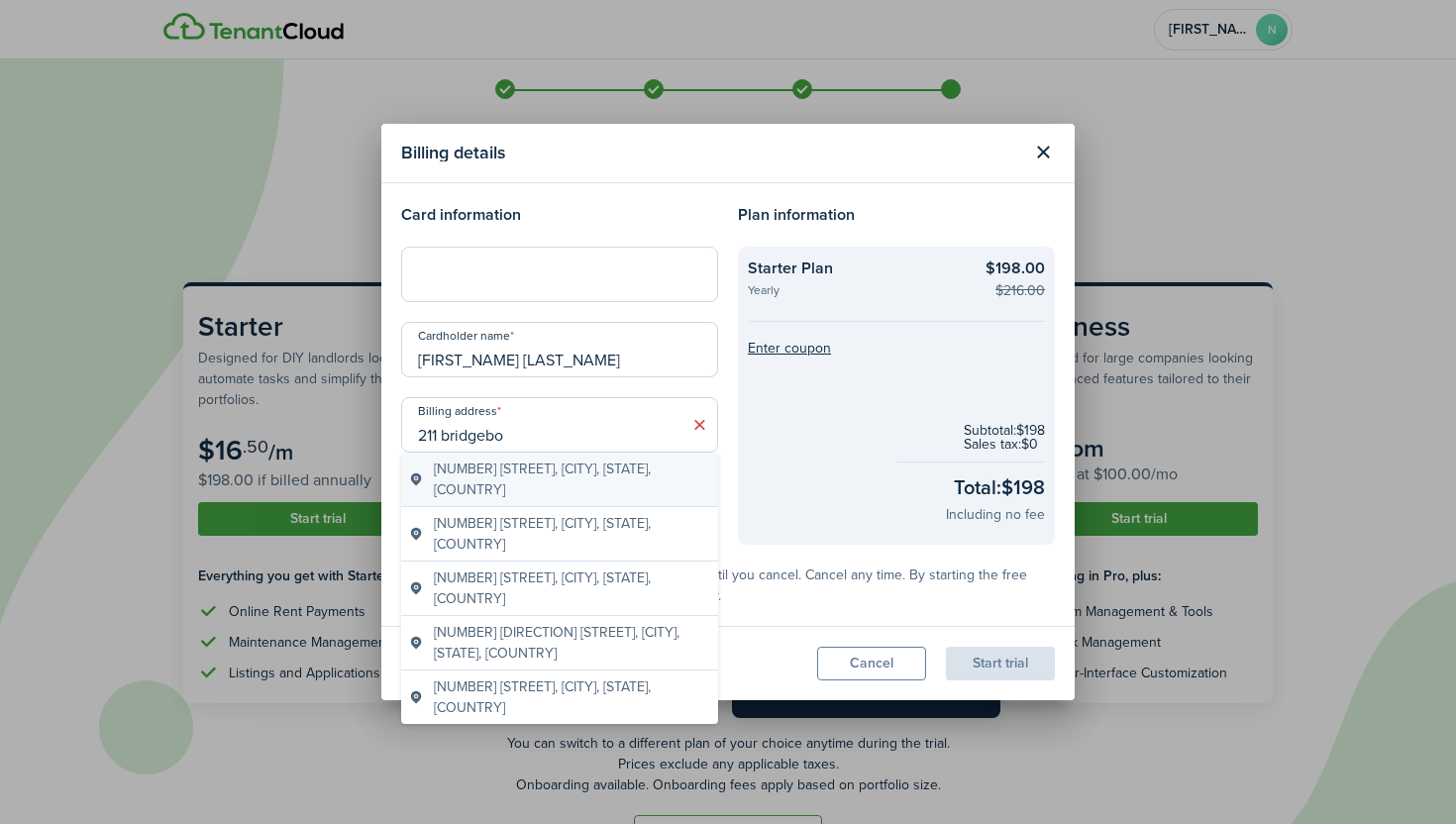 type on "211 bridgebo" 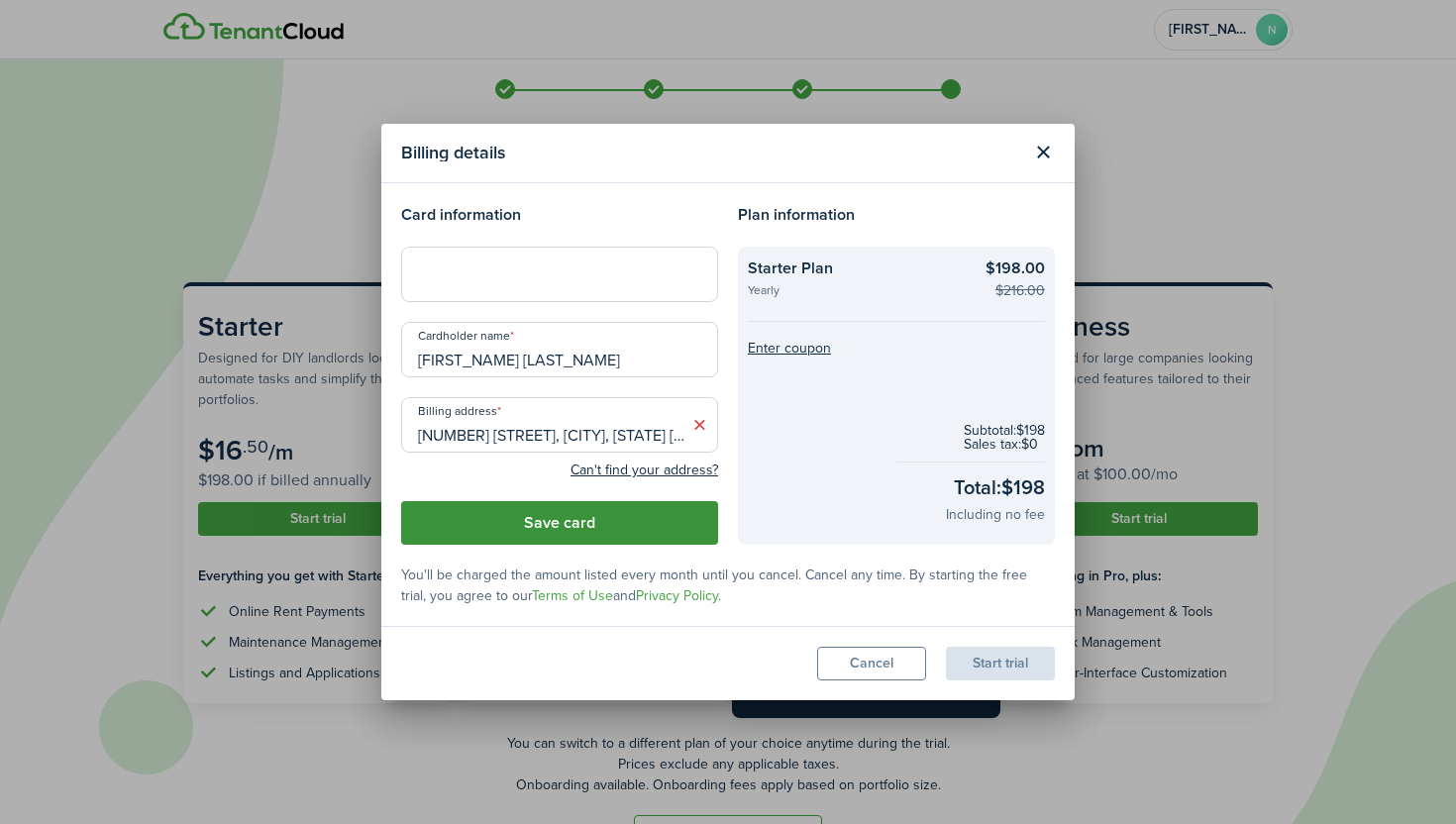 click on "Save card" at bounding box center [560, 523] 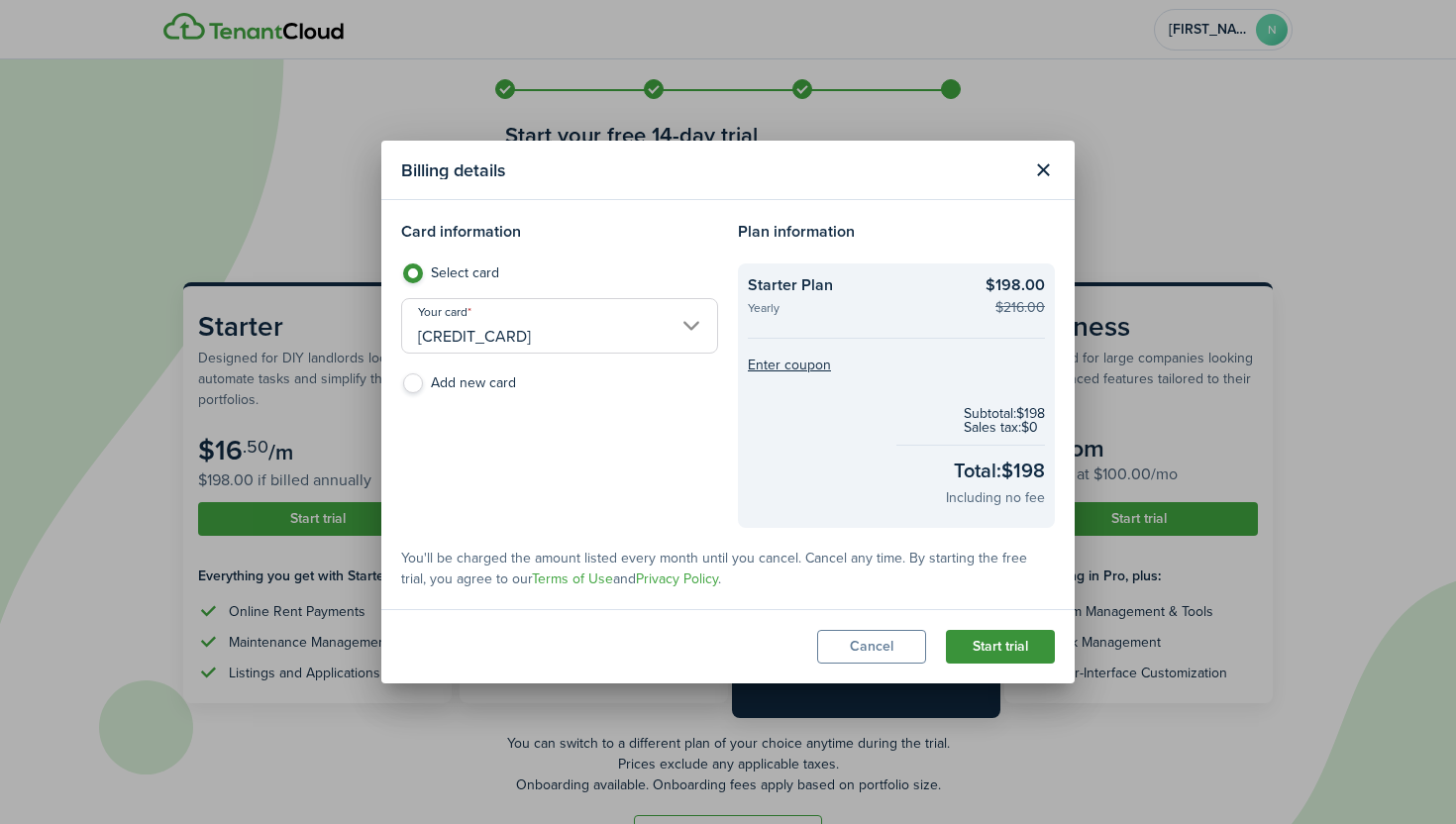 click on "Start trial" at bounding box center (1000, 647) 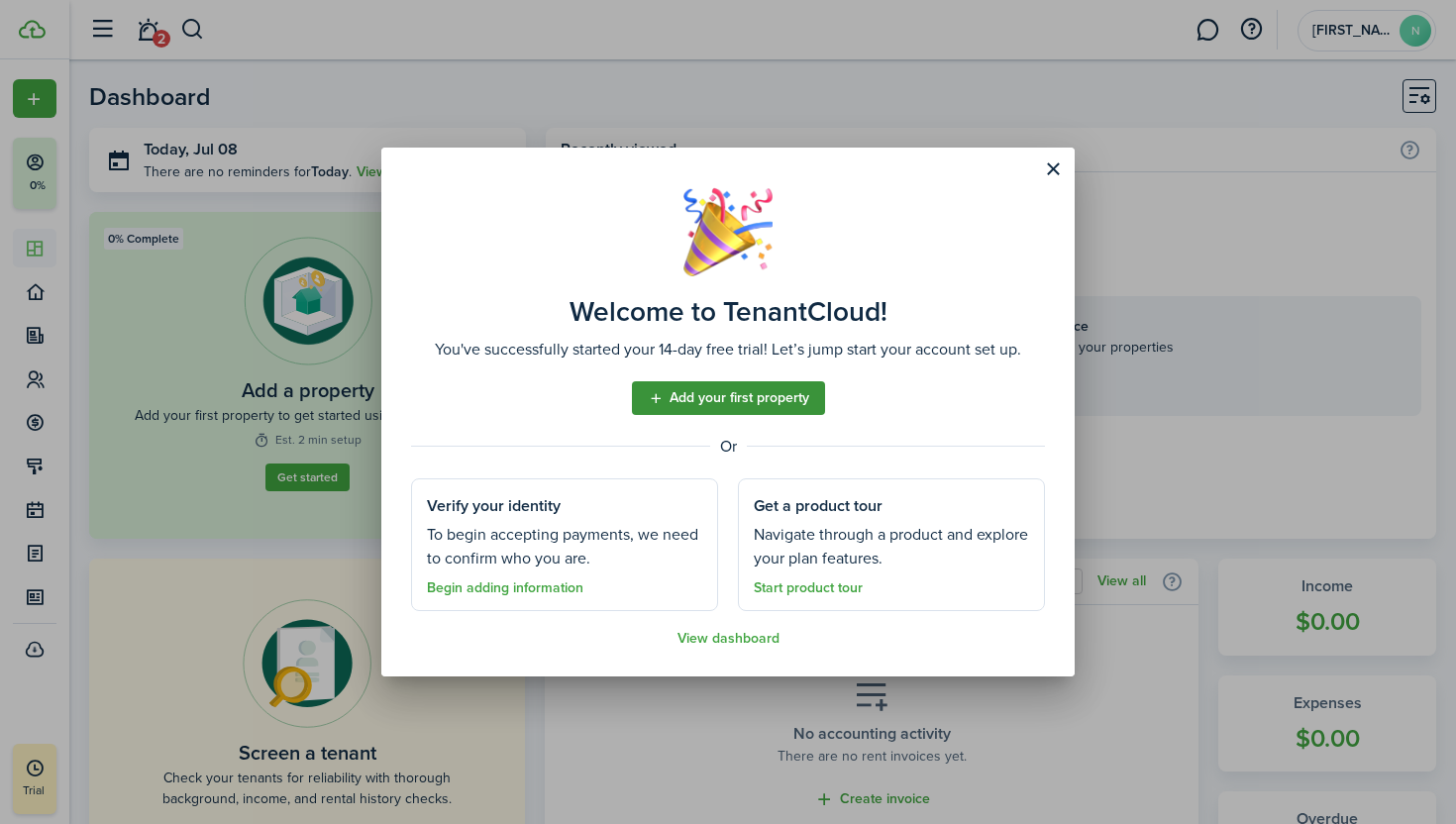 click on "Add your first property" at bounding box center [728, 398] 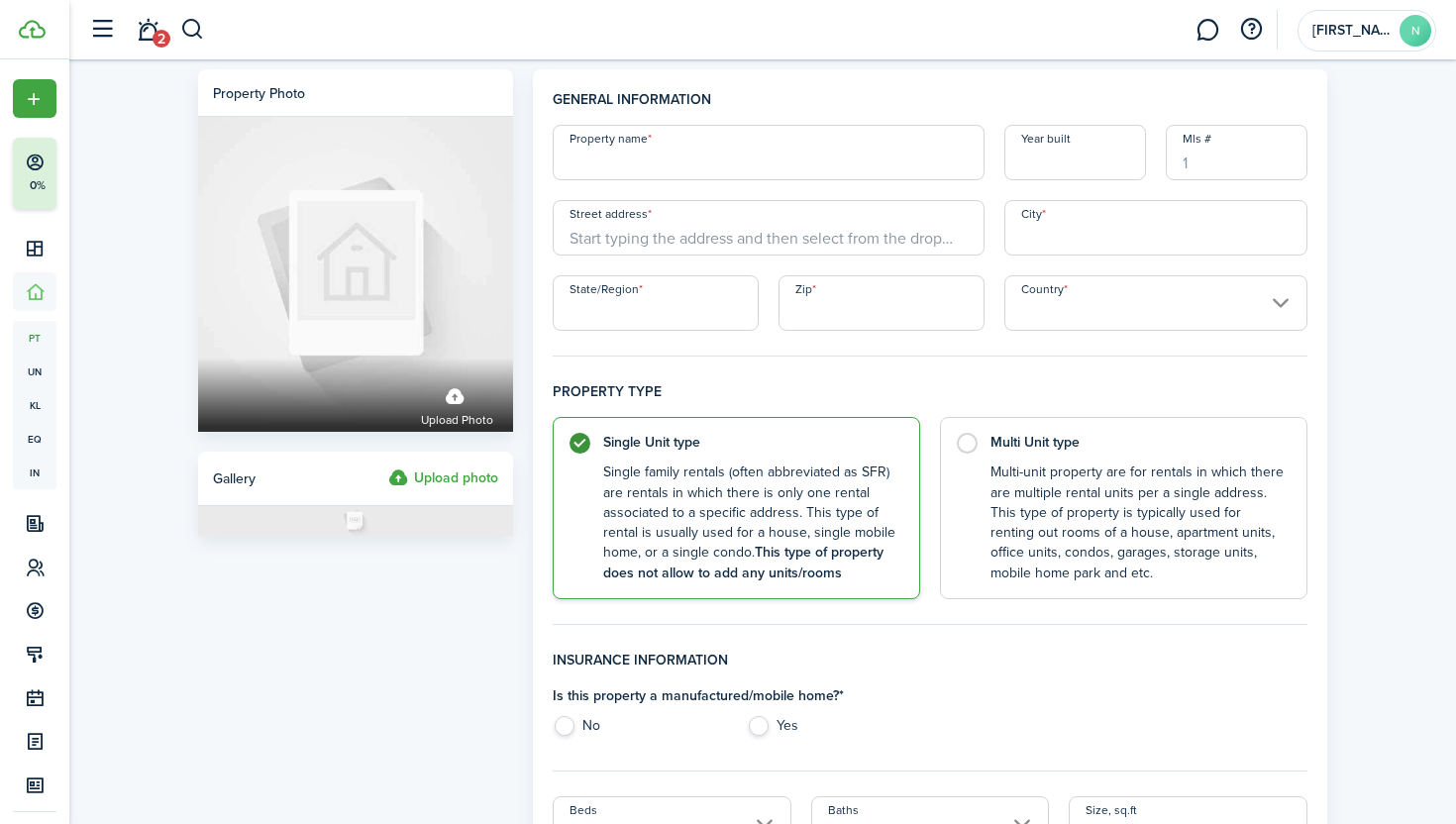 click on "Property name" at bounding box center (769, 153) 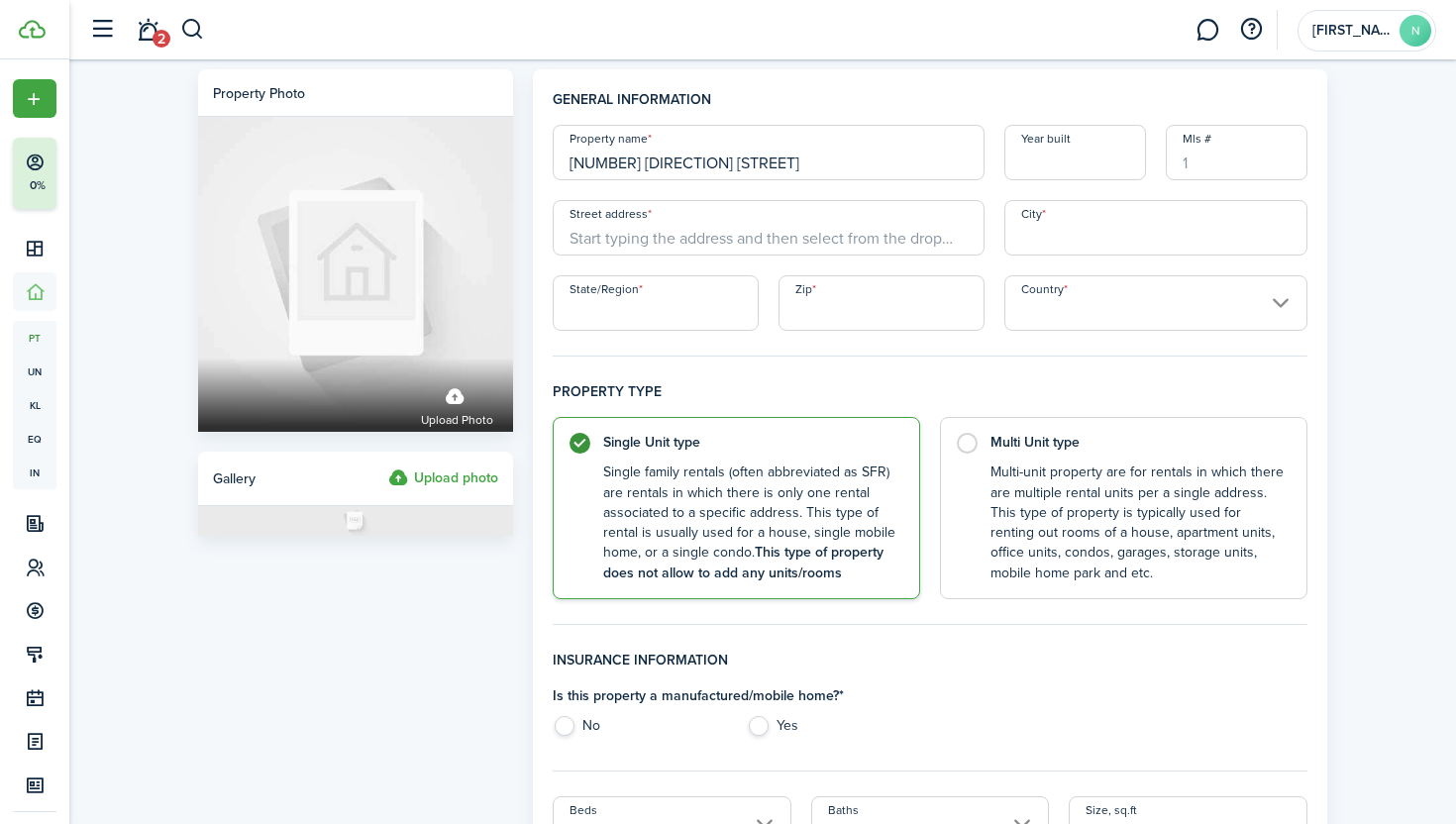 type on "[NUMBER] [DIRECTION] [STREET]" 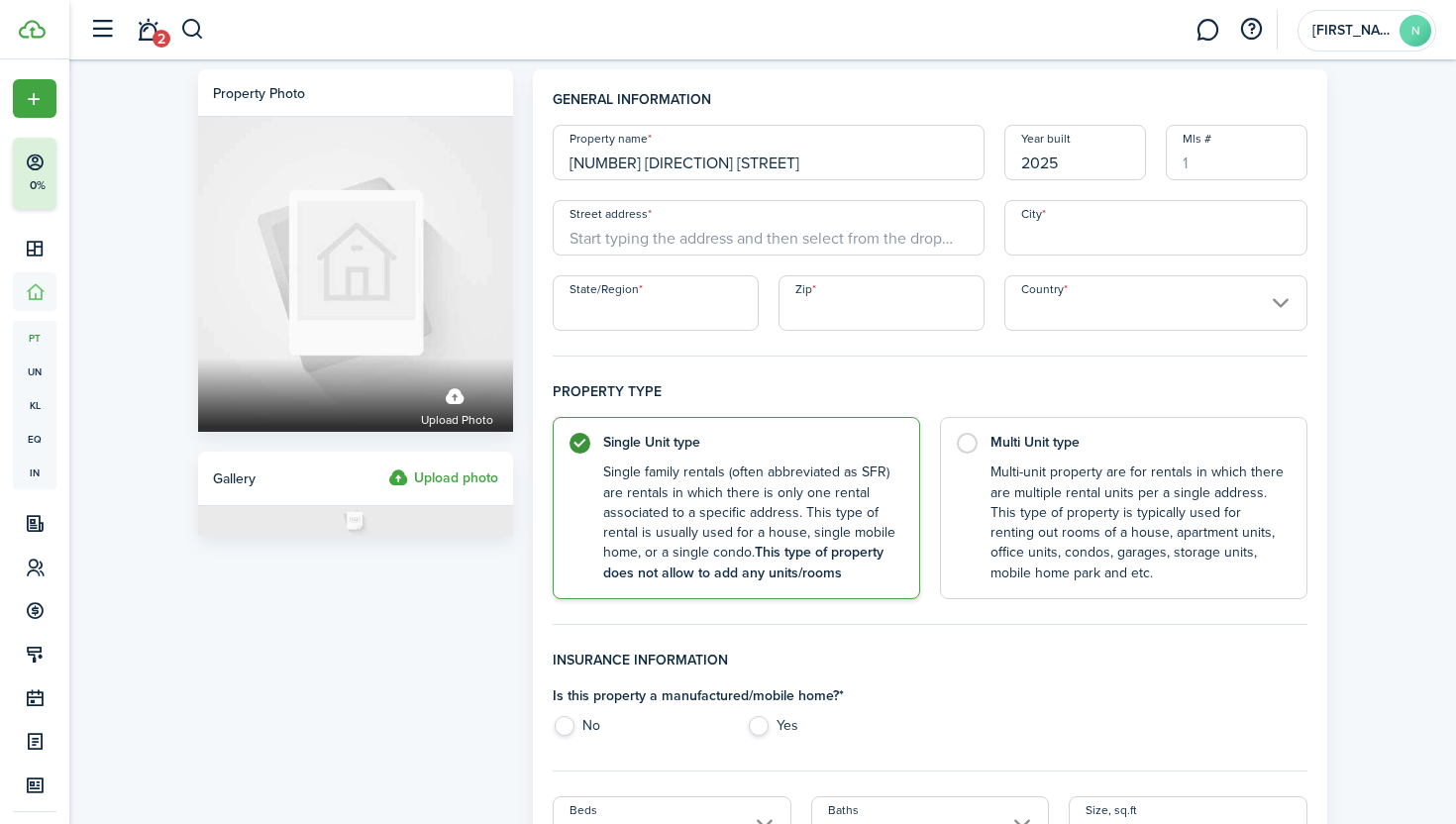 type on "2025" 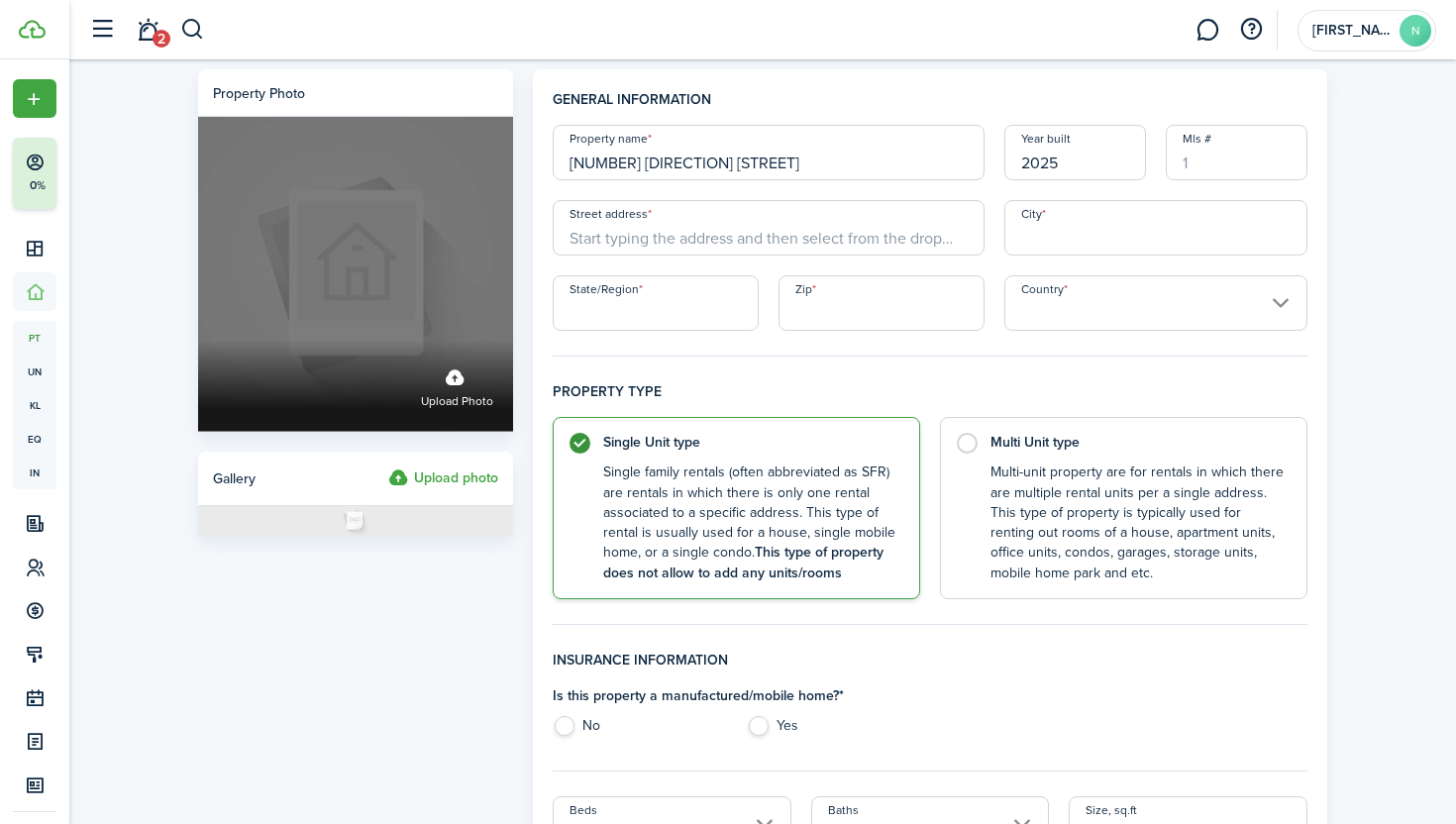 drag, startPoint x: 702, startPoint y: 158, endPoint x: 394, endPoint y: 154, distance: 308.026 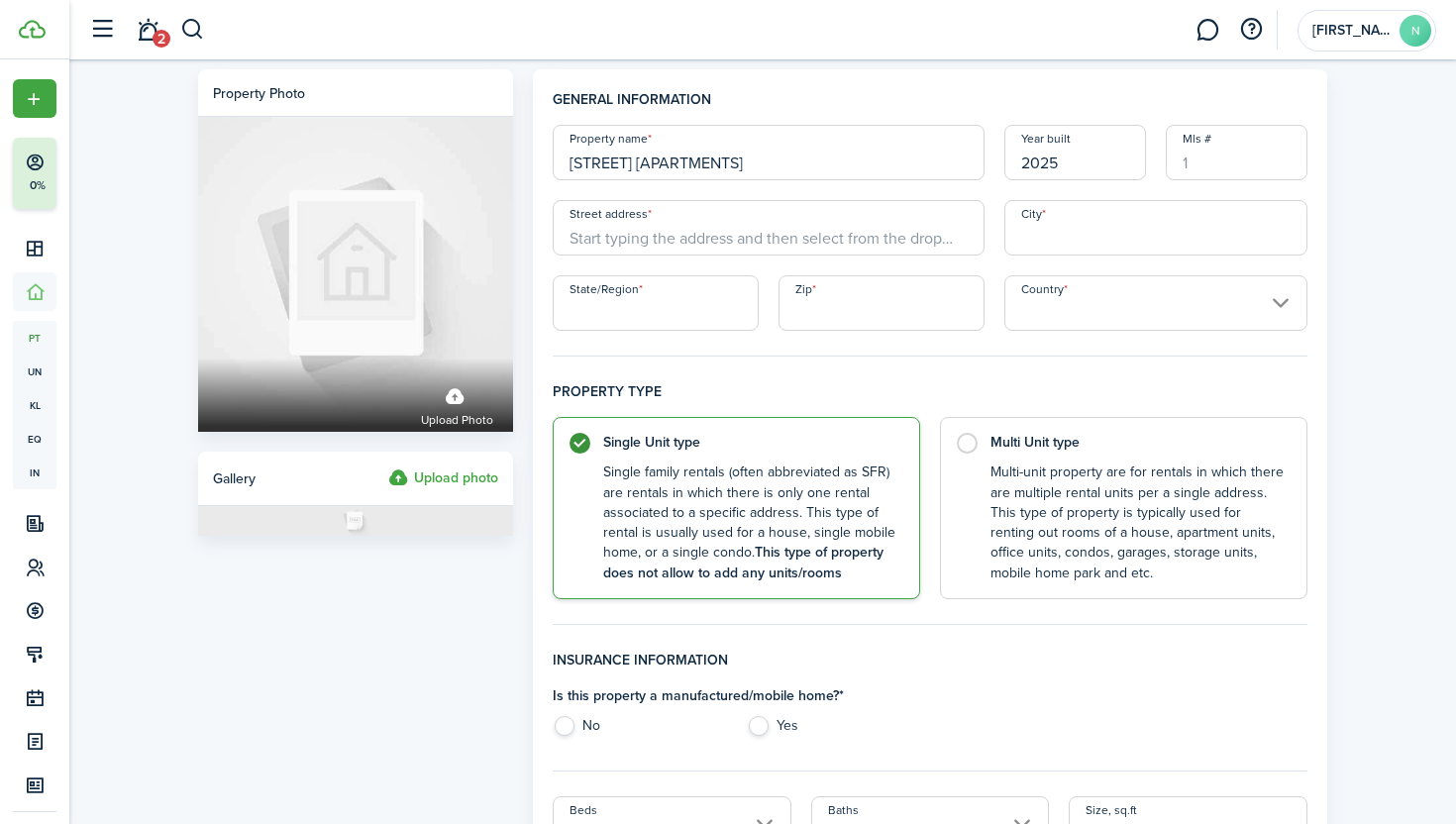 type on "[STREET] [APARTMENTS]" 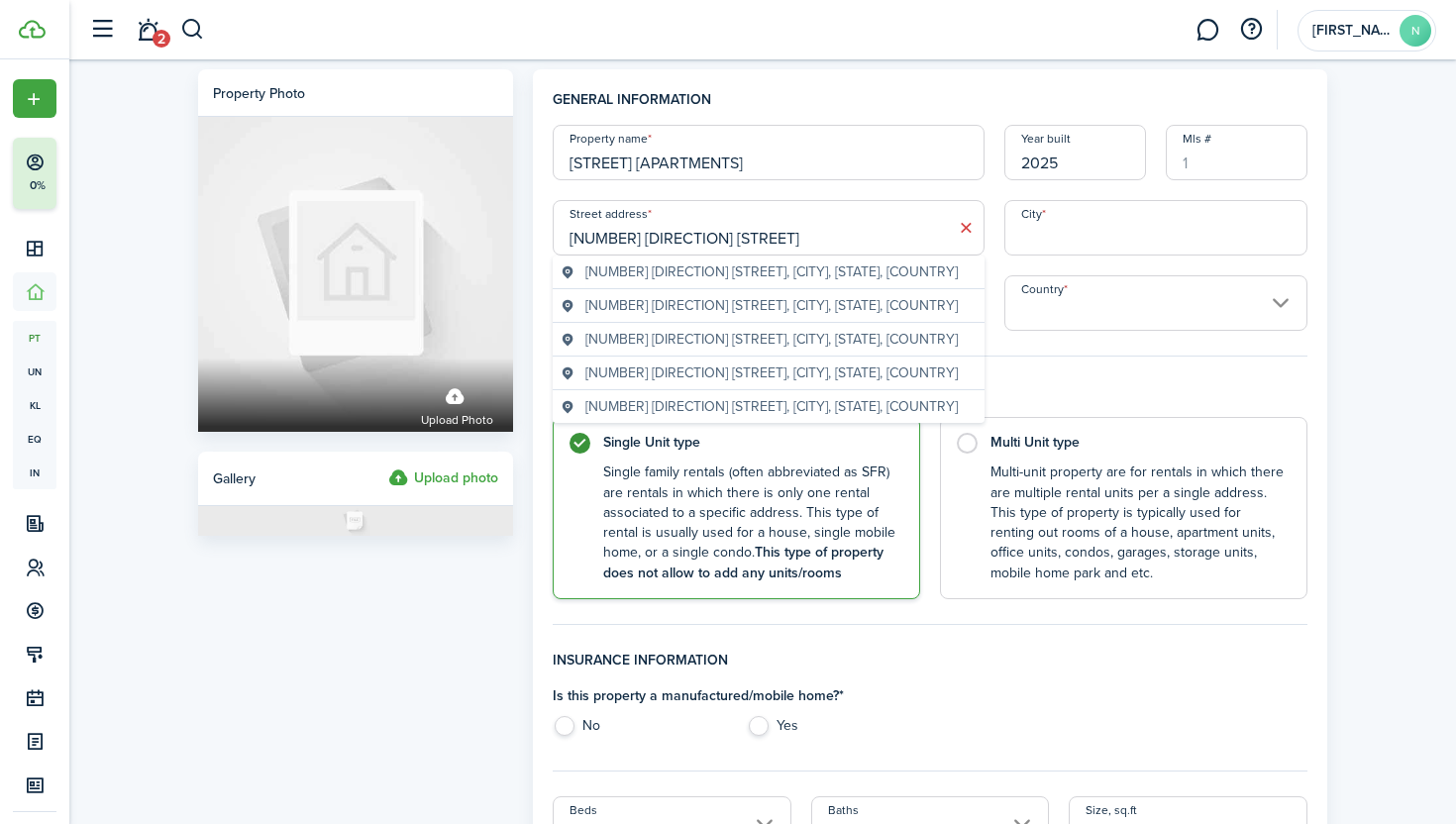 type on "[NUMBER] [DIRECTION] [STREET]" 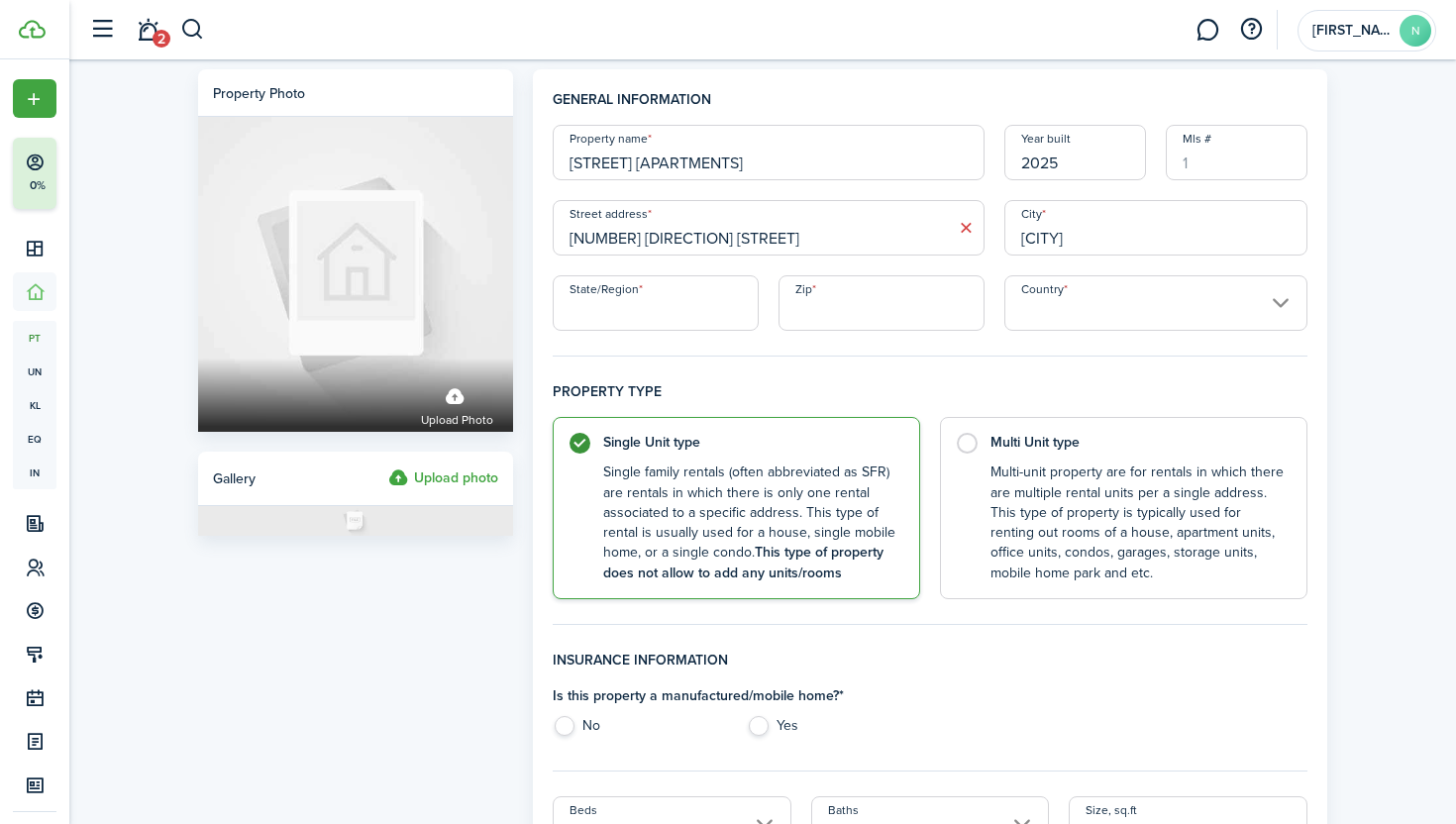 type on "[CITY]" 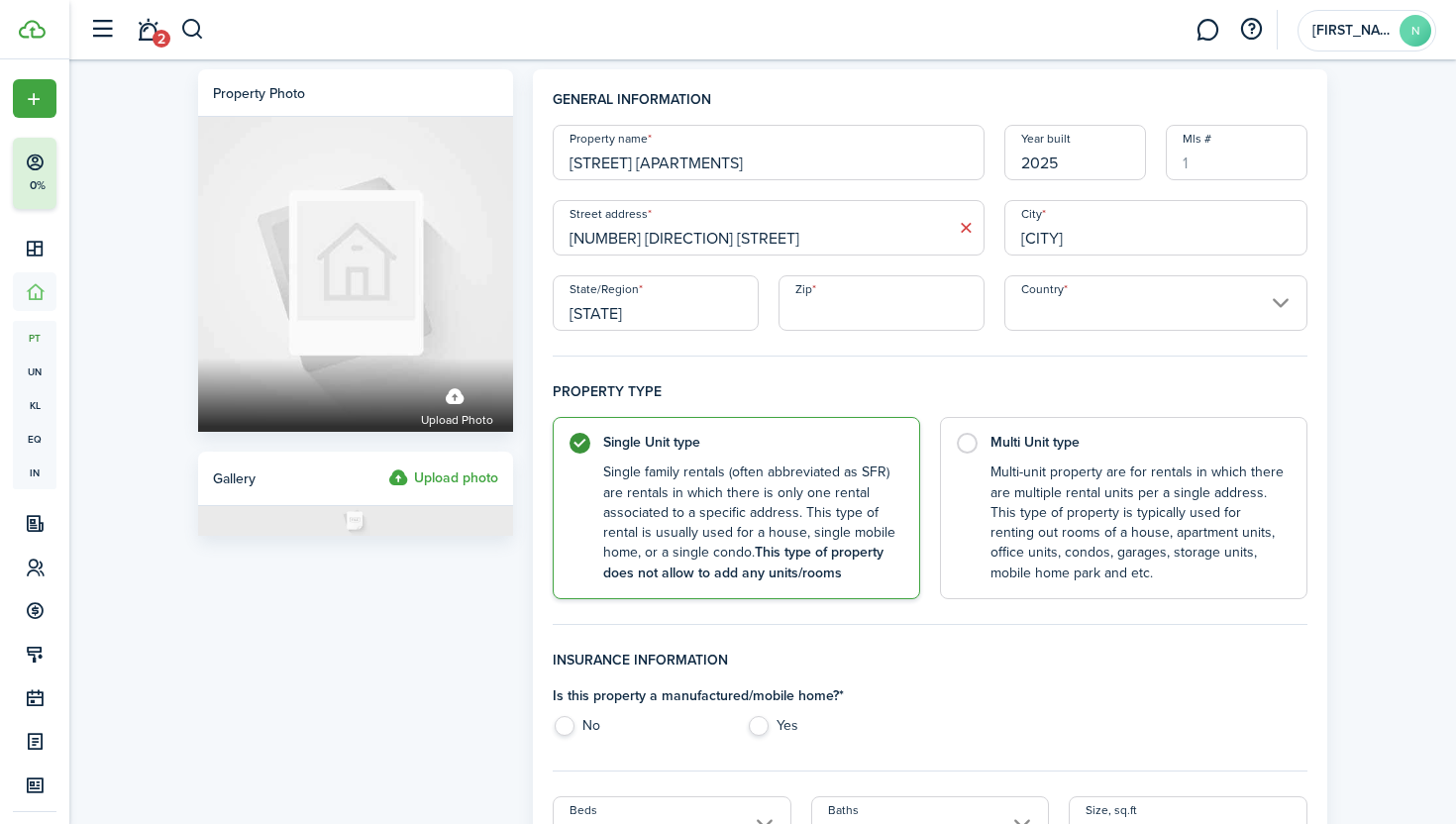 type on "[STATE]" 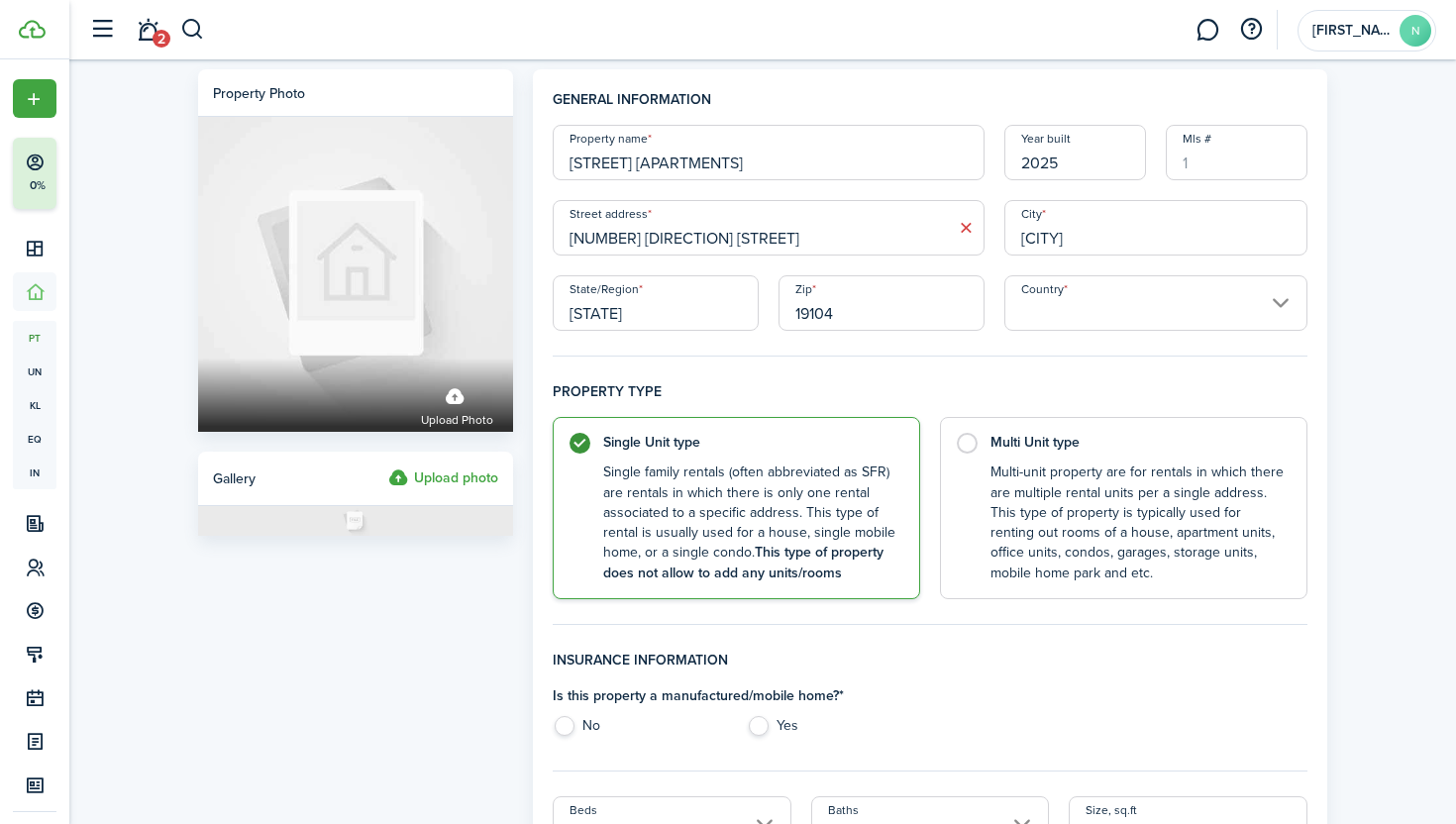 click on "Country" at bounding box center [1156, 303] 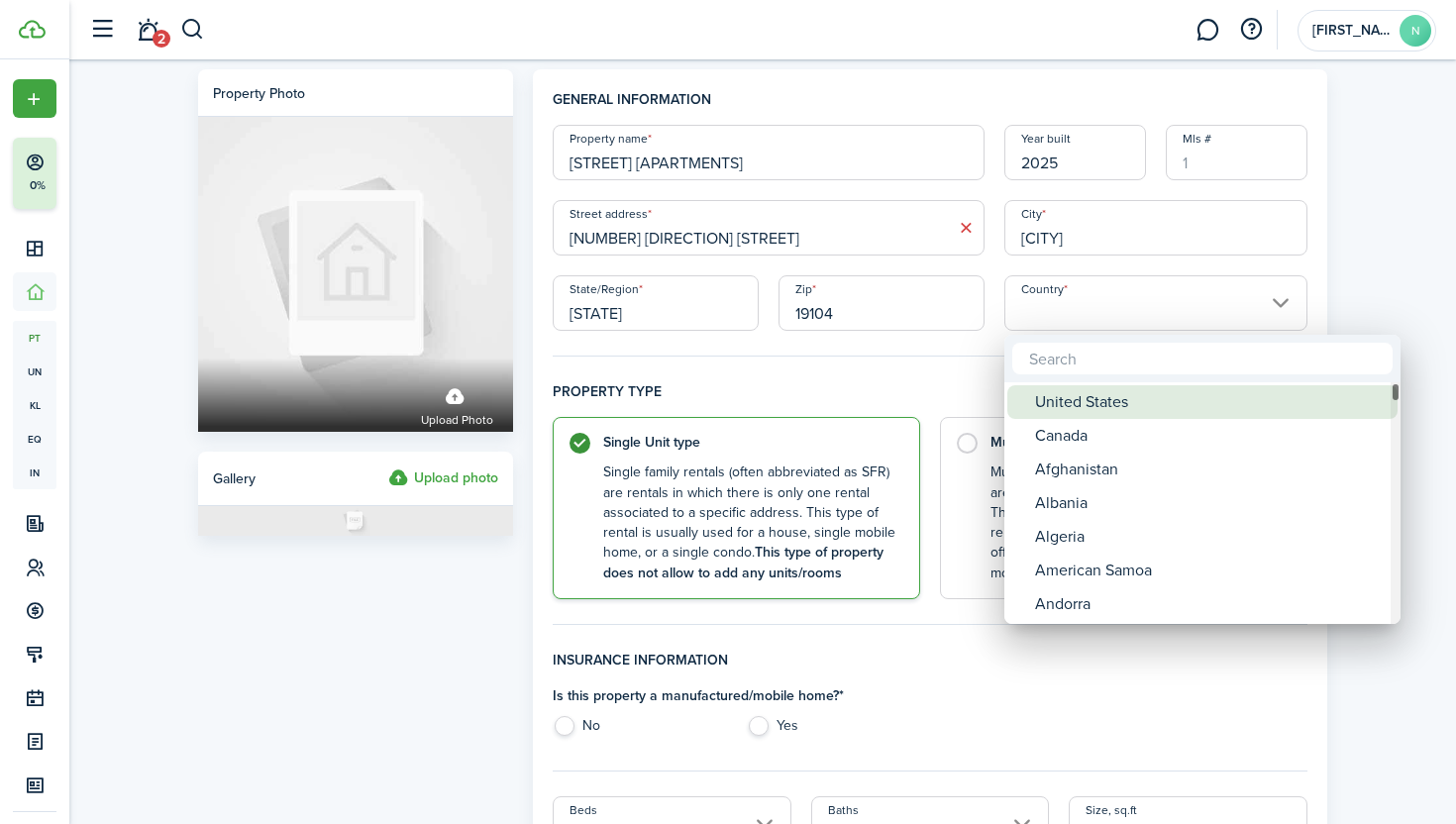 click on "United States" at bounding box center [1210, 402] 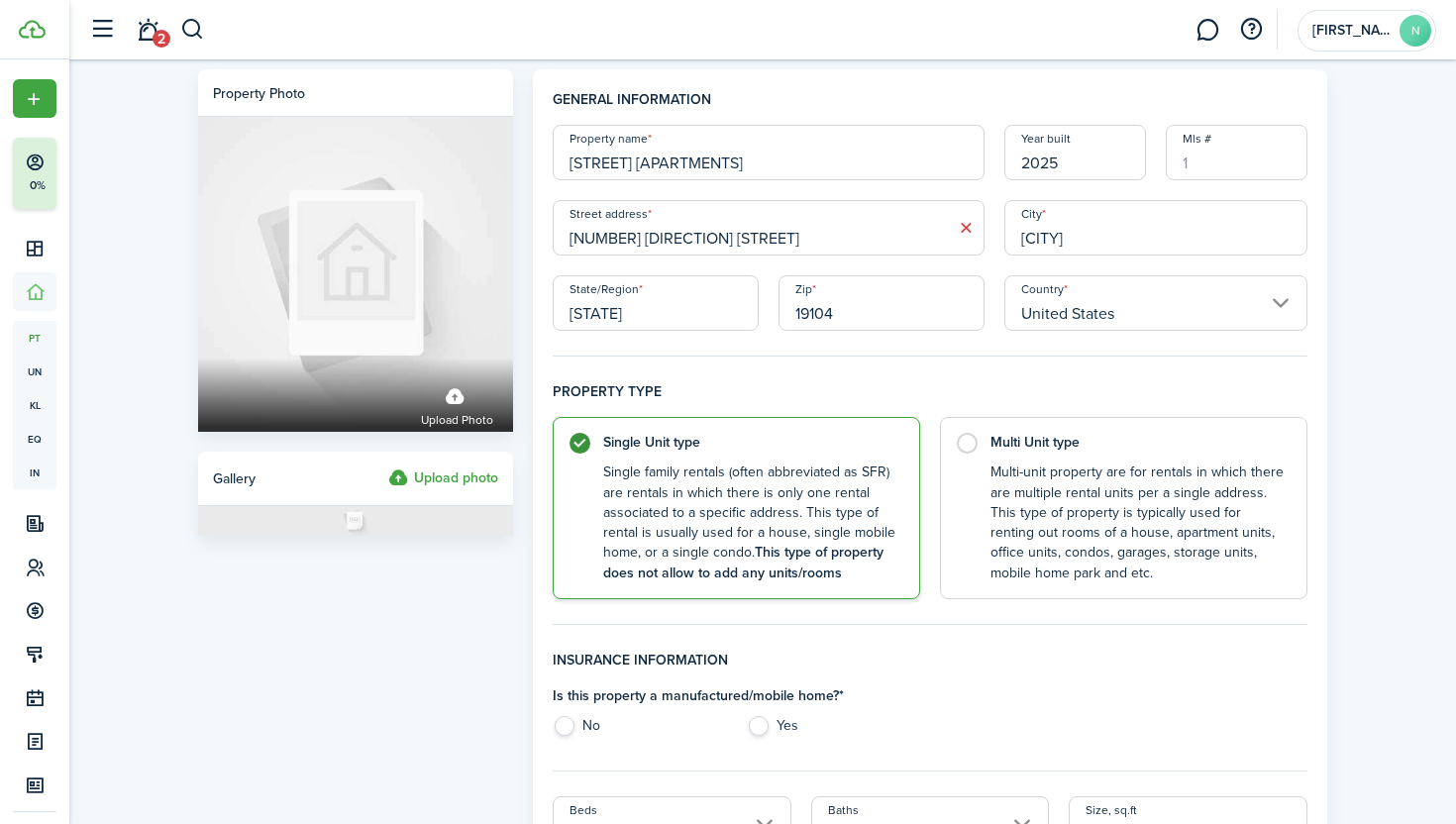 click on "General information  Property name  38th Street Apartments  Year built  2025  Mls #   Street address  652 N. 38th Street  City  Philadelphia  State/Region  PA  Zip  19104  Country  United States Property type  Single Unit type   Single family rentals (often abbreviated as SFR) are rentals in which there is only one rental associated to a specific address. This type of rental is usually used for a house, single mobile home, or a single condo.   This type of property does not allow to add any units/rooms   Multi Unit type   Multi-unit property are for rentals in which there are multiple rental units per a single address. This type of property is typically used for renting out rooms of a house, apartment units, office units, condos, garages, storage units, mobile home park and etc.  Insurance information Is this property a manufactured/mobile home?  *   No   Yes   Beds   Baths   Size, sq.ft   Market rent   Deposit  Basic amenities  Parking   Laundry   Air conditioning  Property features  Alarm   Furnished" at bounding box center (930, 972) 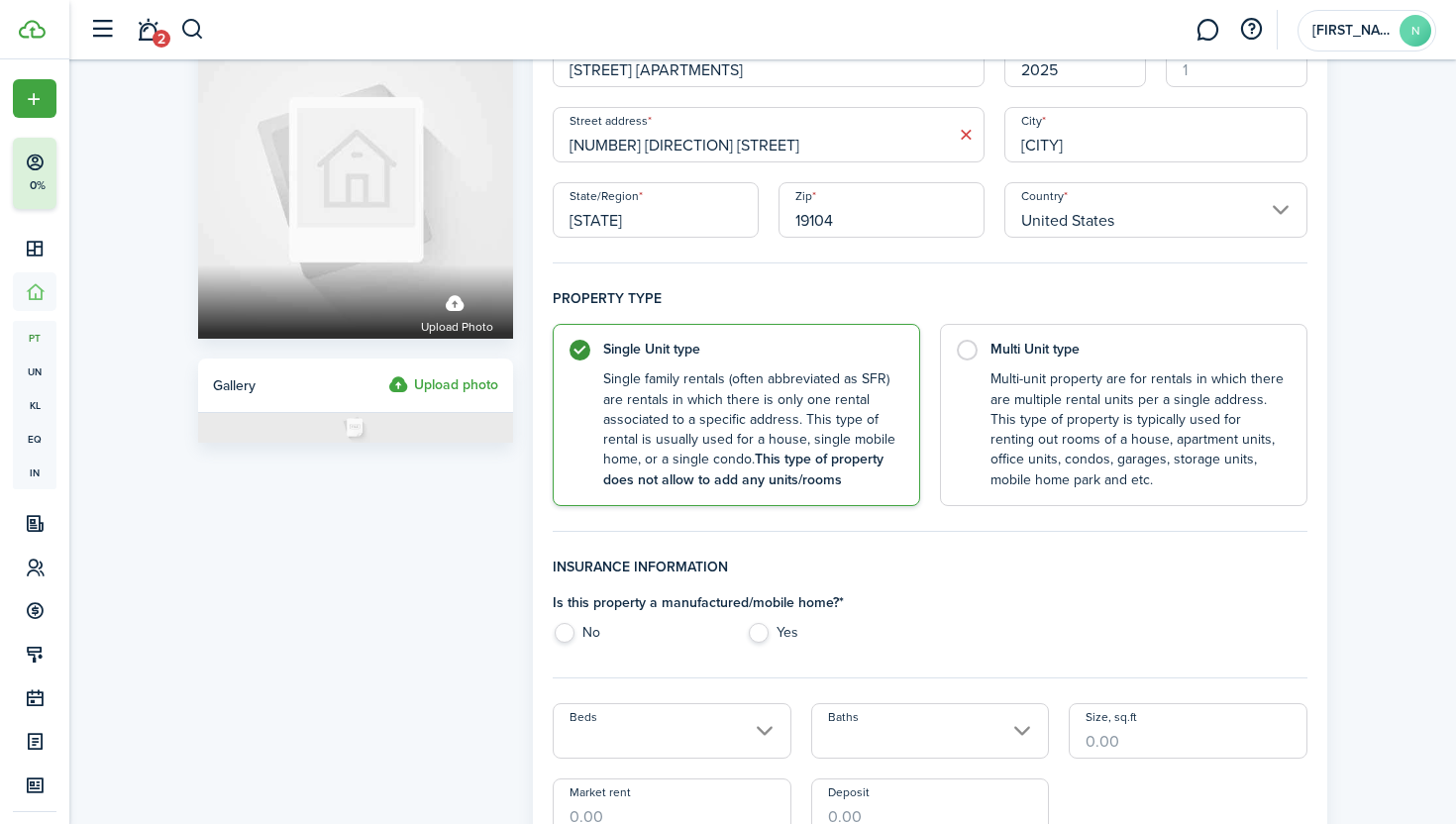 scroll, scrollTop: 222, scrollLeft: 0, axis: vertical 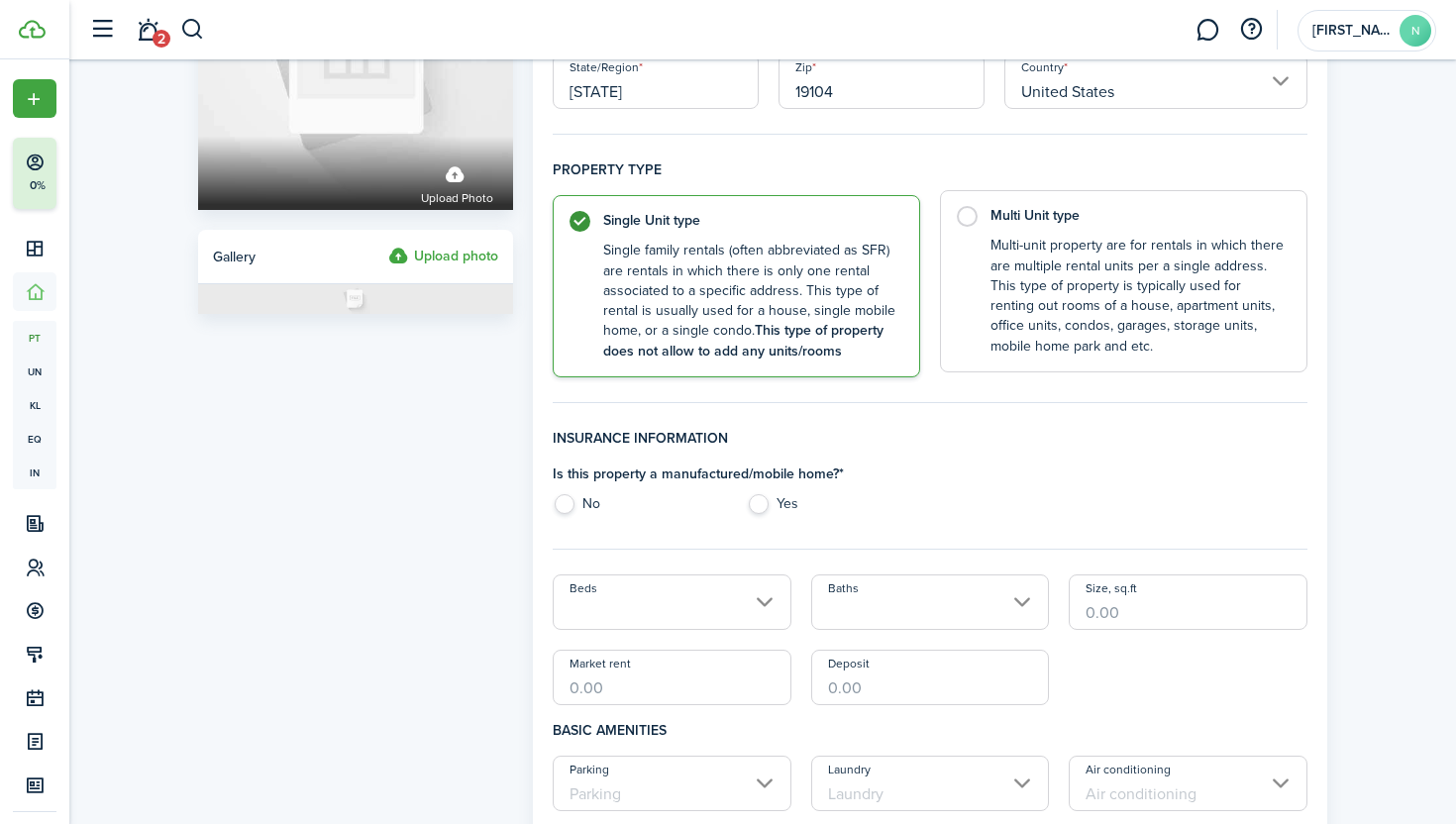 click on "Multi Unit type   Multi-unit property are for rentals in which there are multiple rental units per a single address. This type of property is typically used for renting out rooms of a house, apartment units, office units, condos, garages, storage units, mobile home park and etc." at bounding box center (1123, 281) 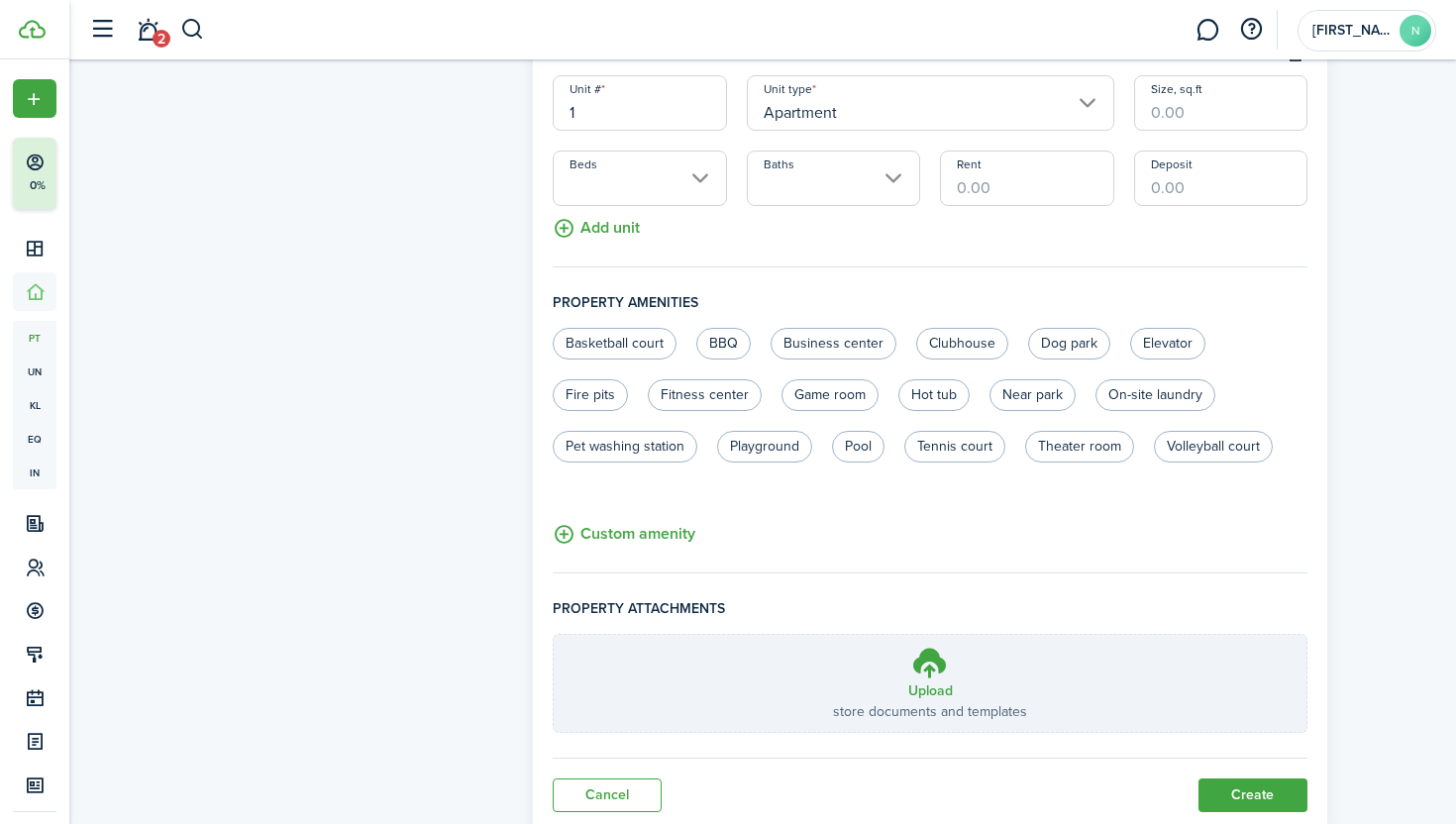 scroll, scrollTop: 708, scrollLeft: 0, axis: vertical 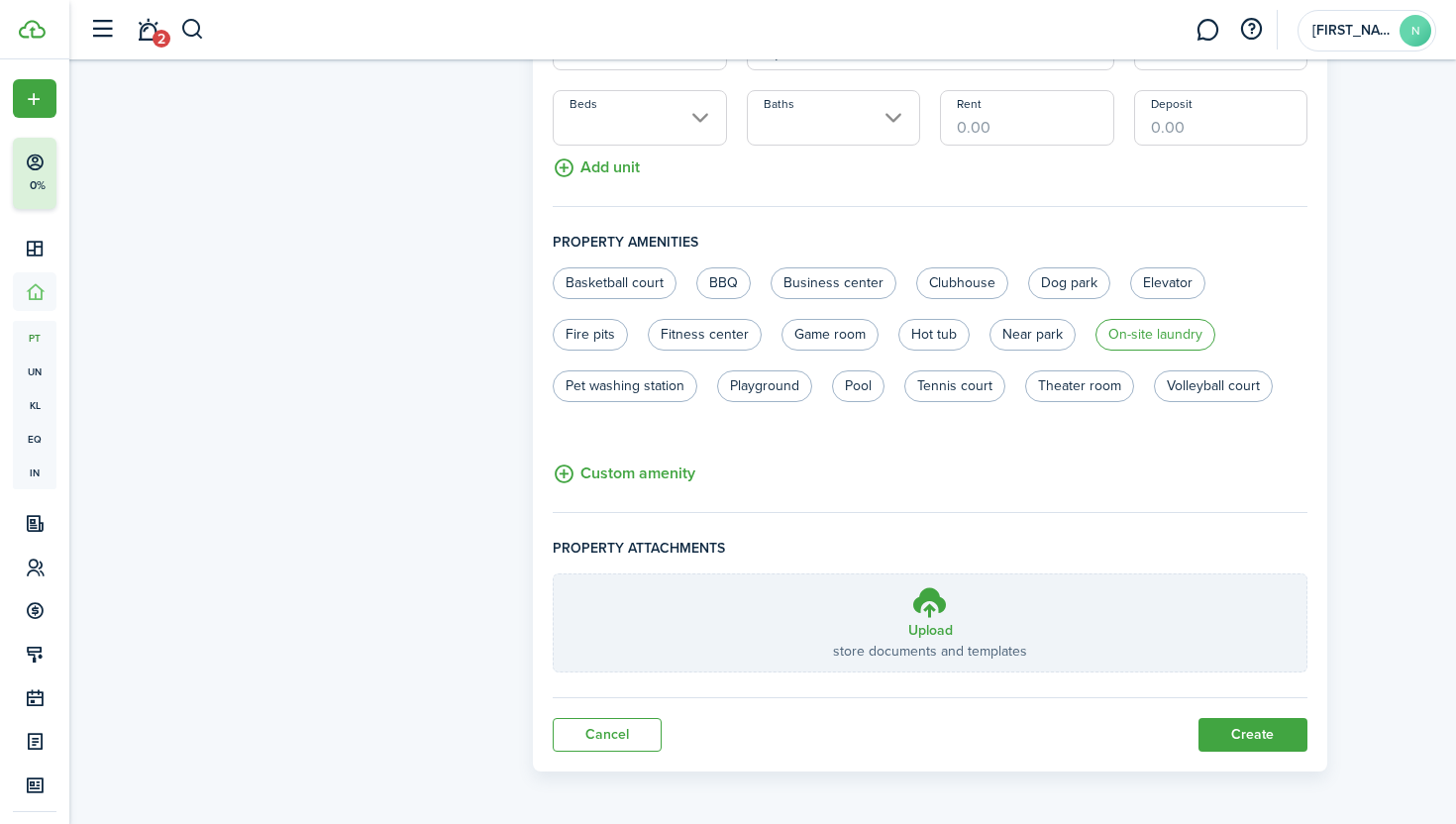 click on "On-site laundry" at bounding box center (1155, 335) 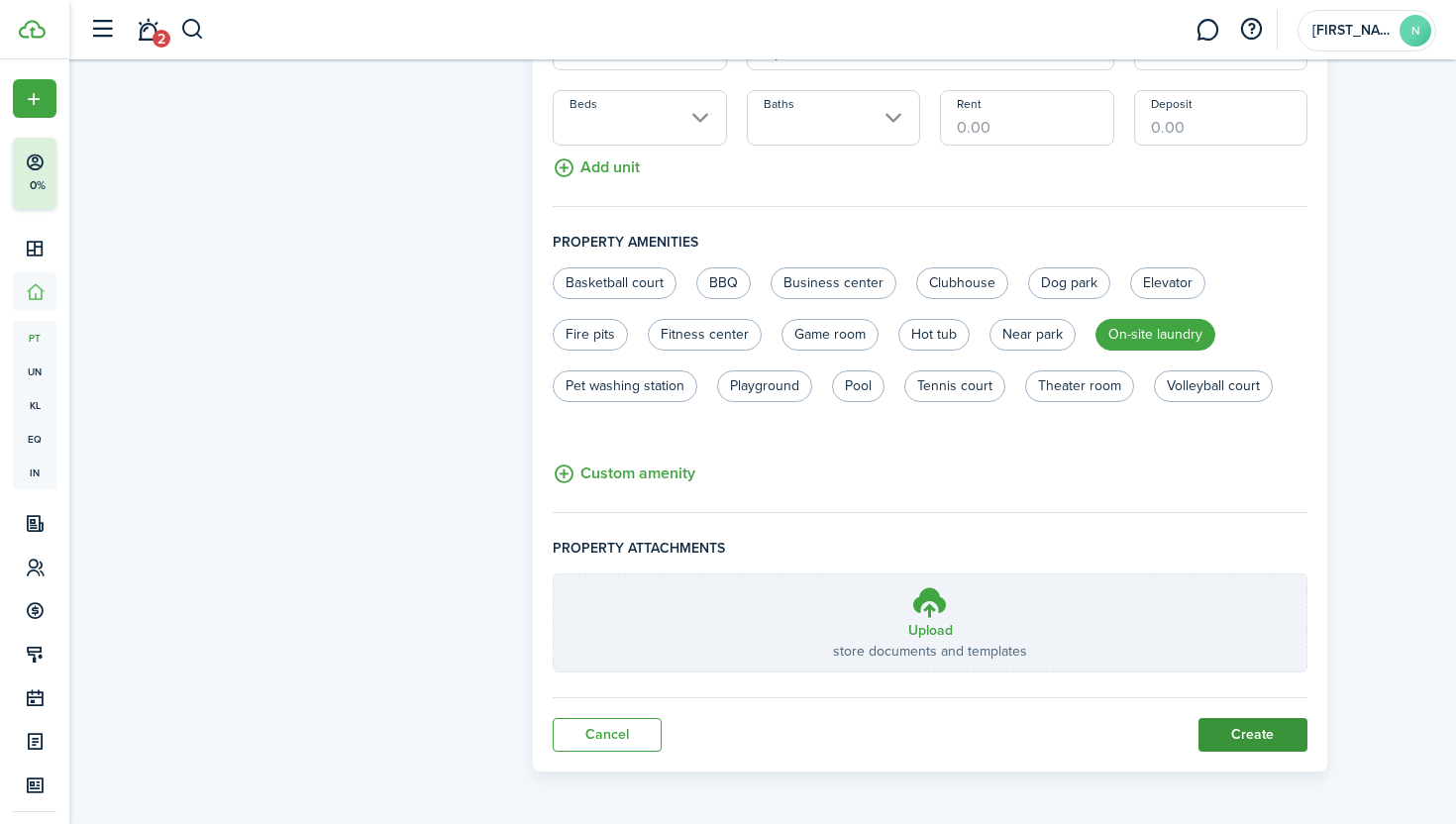click on "Create" at bounding box center [1253, 735] 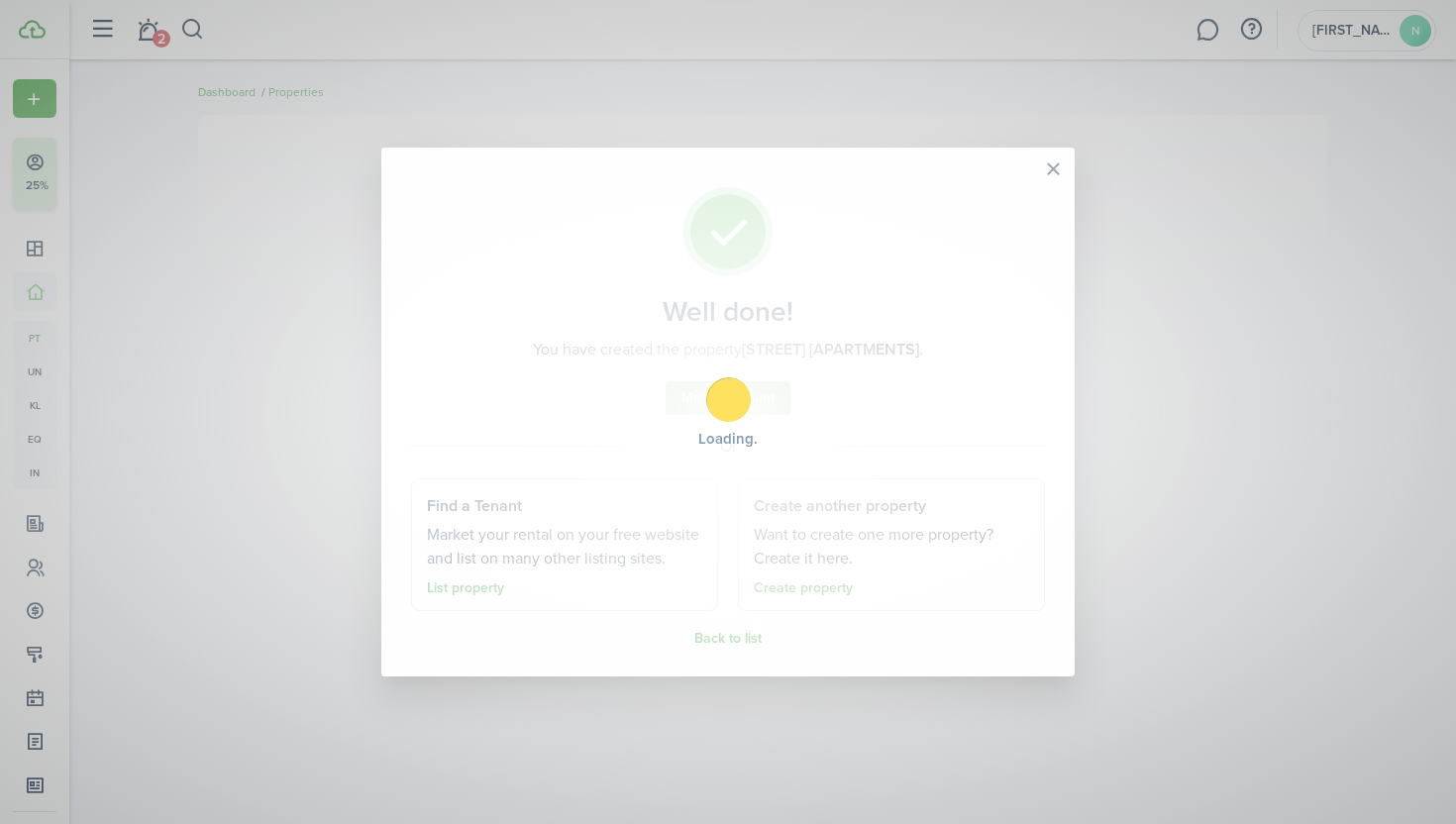 scroll, scrollTop: 0, scrollLeft: 0, axis: both 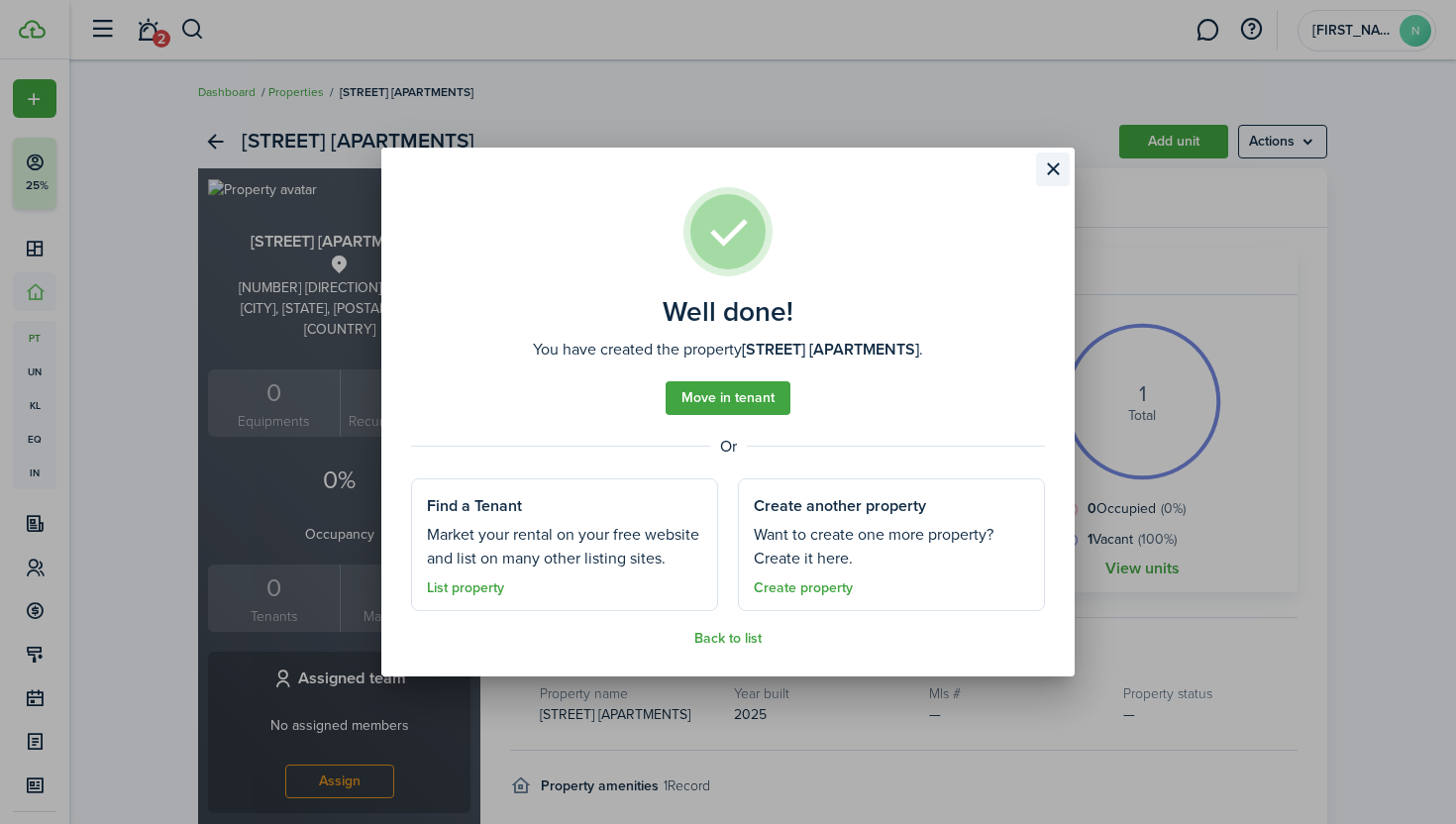 click at bounding box center (1053, 169) 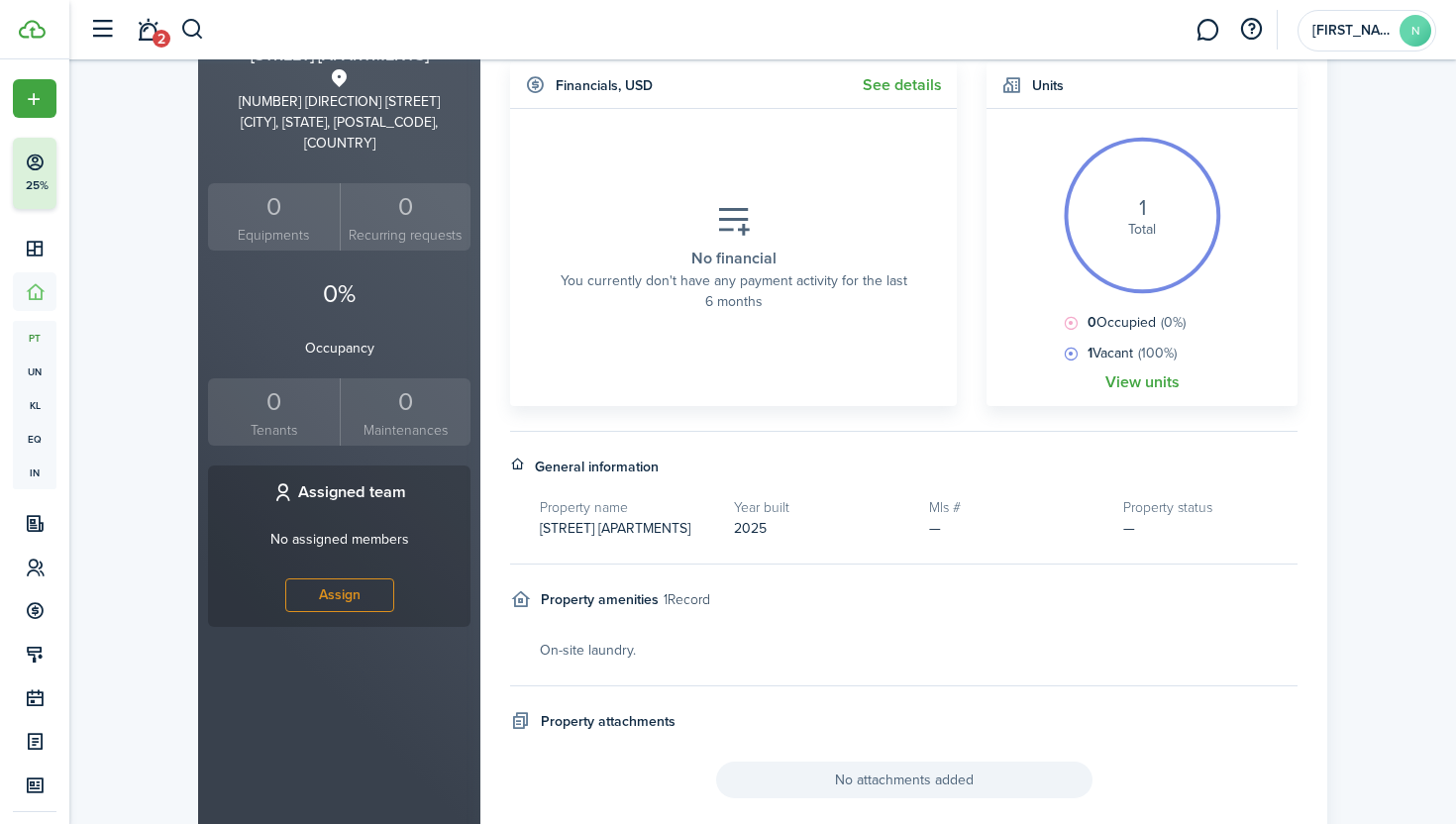 scroll, scrollTop: 0, scrollLeft: 0, axis: both 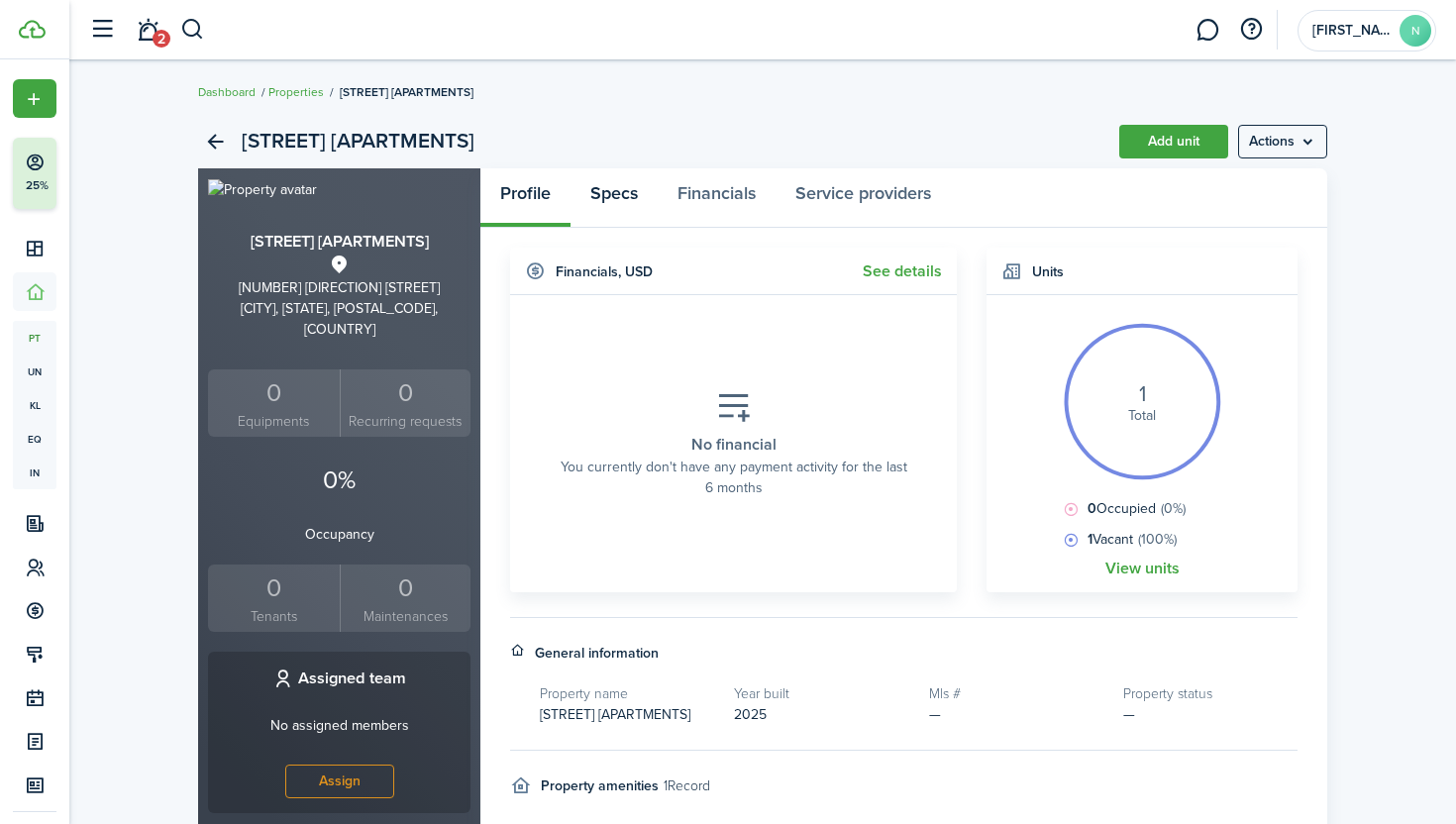 click on "Specs" at bounding box center (614, 198) 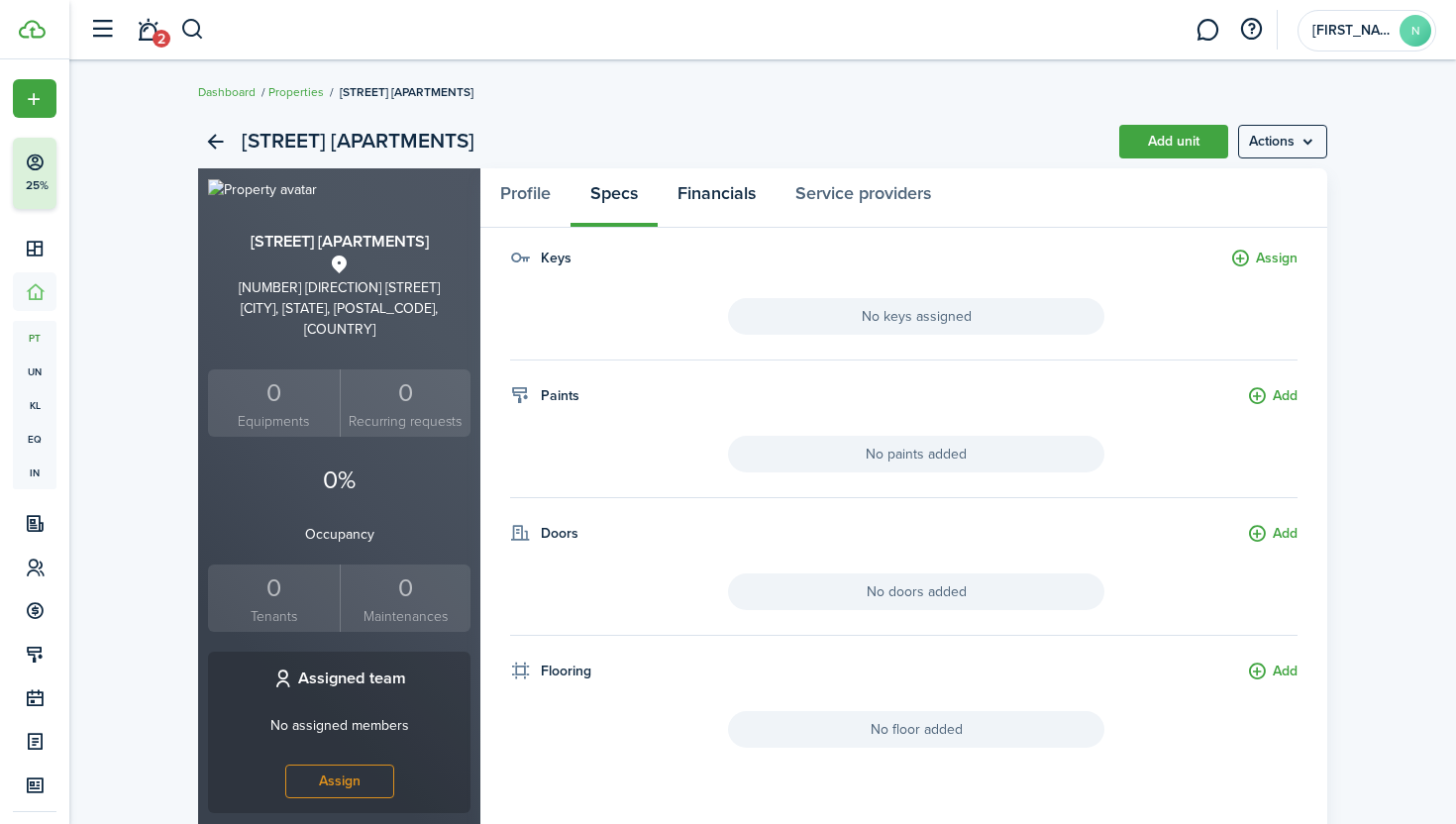 click on "Financials" at bounding box center (716, 198) 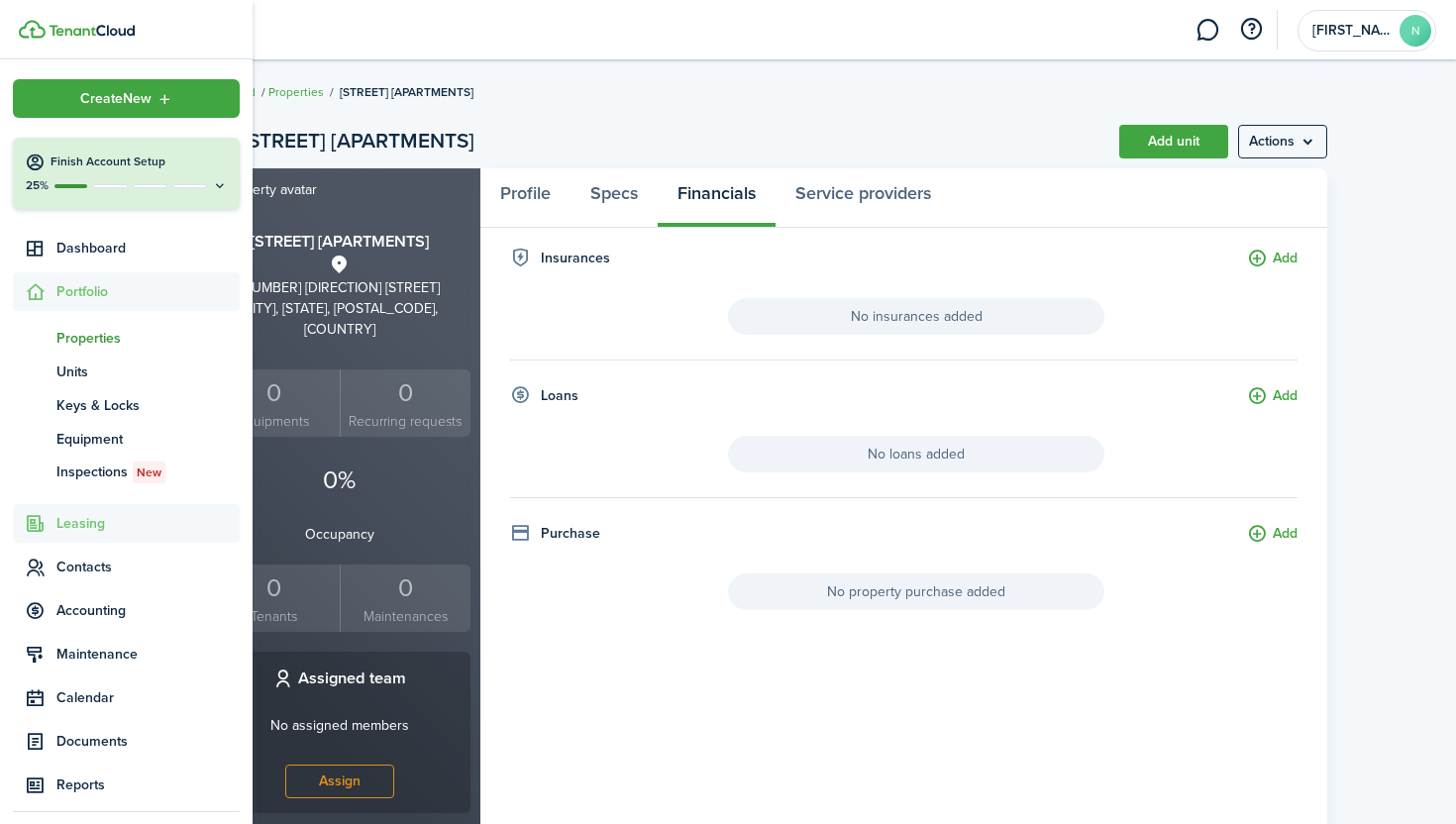 click at bounding box center (35, 523) 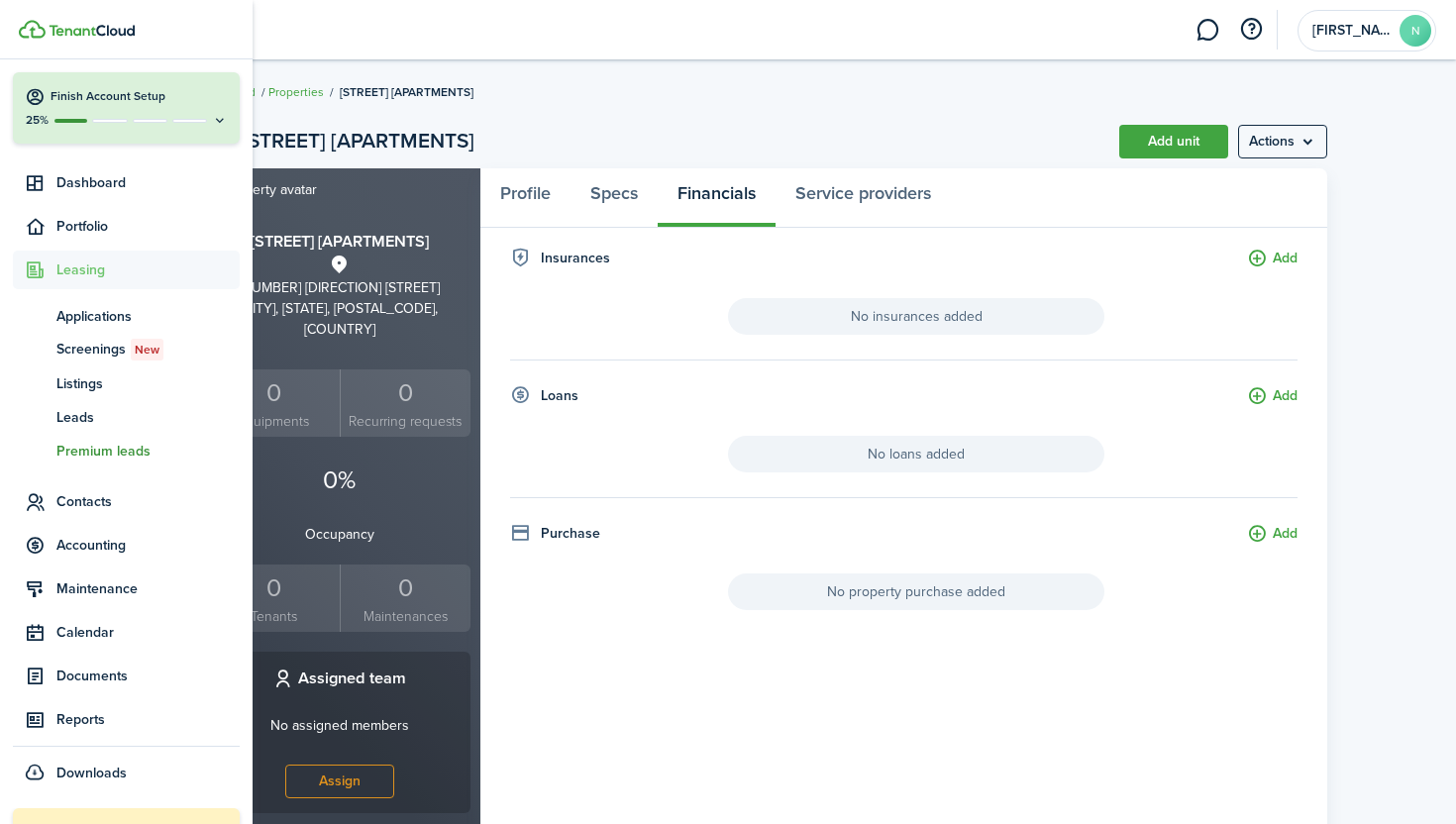scroll, scrollTop: 130, scrollLeft: 0, axis: vertical 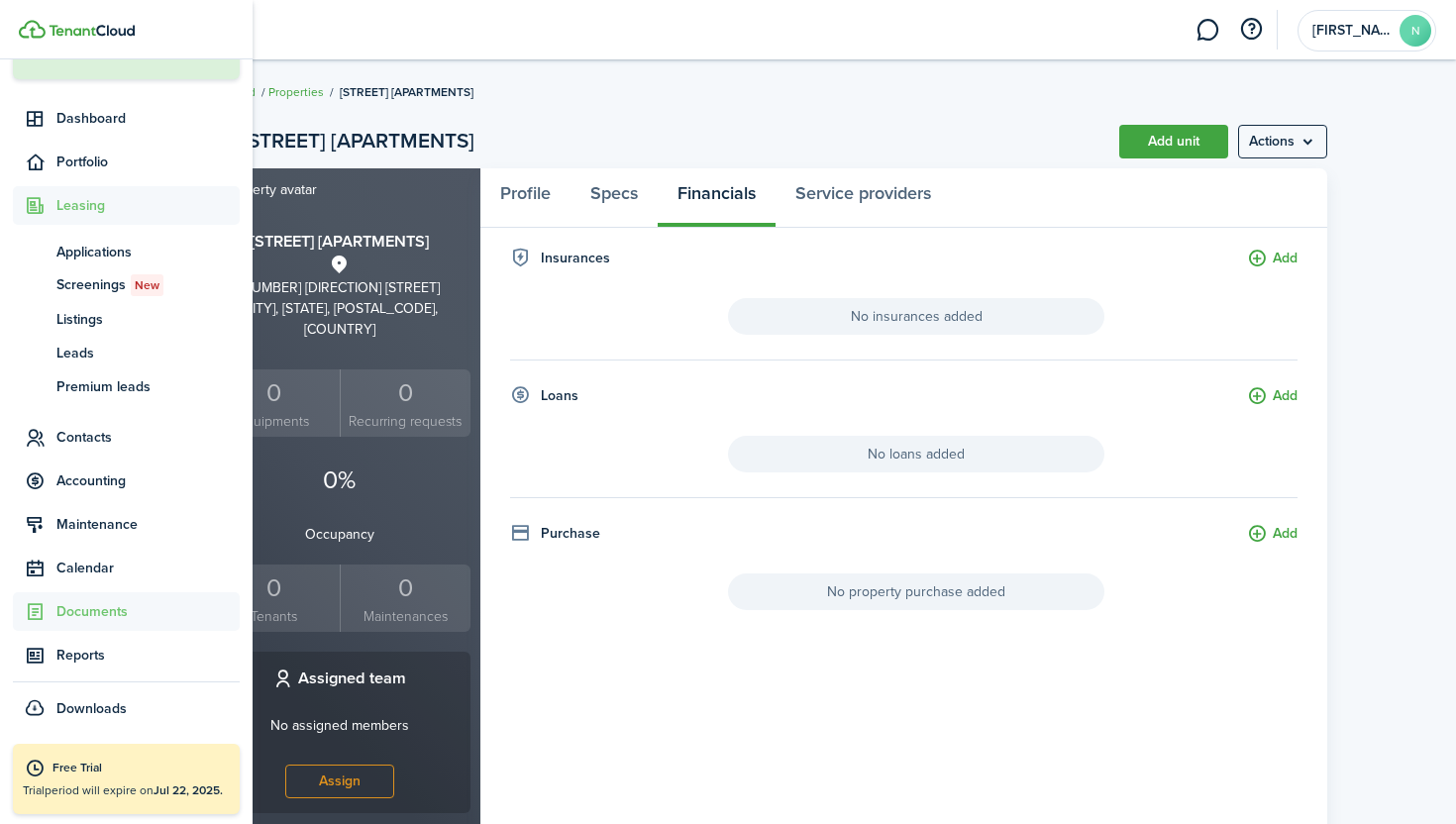click on "Documents" at bounding box center [148, 611] 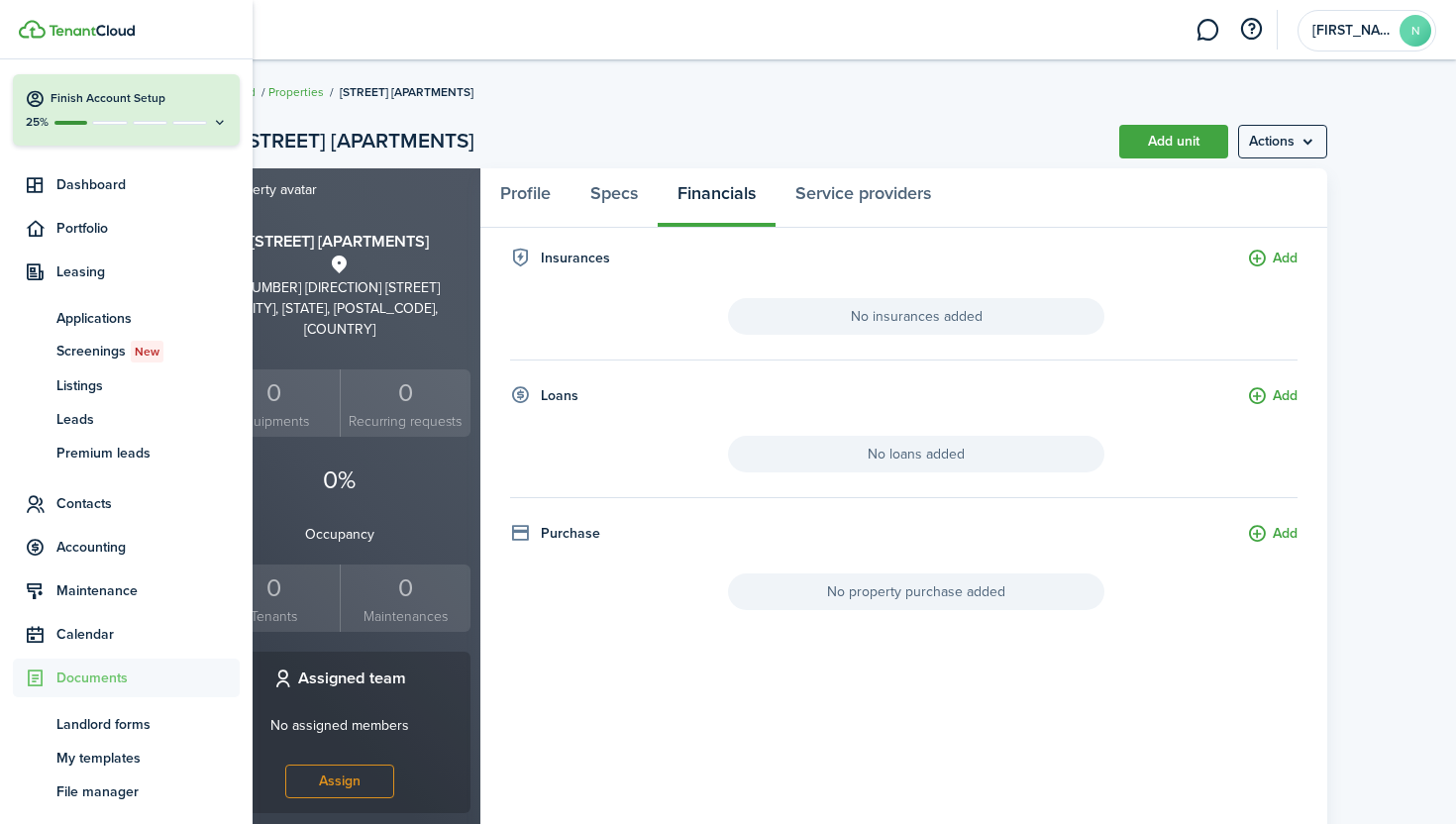 scroll, scrollTop: 62, scrollLeft: 0, axis: vertical 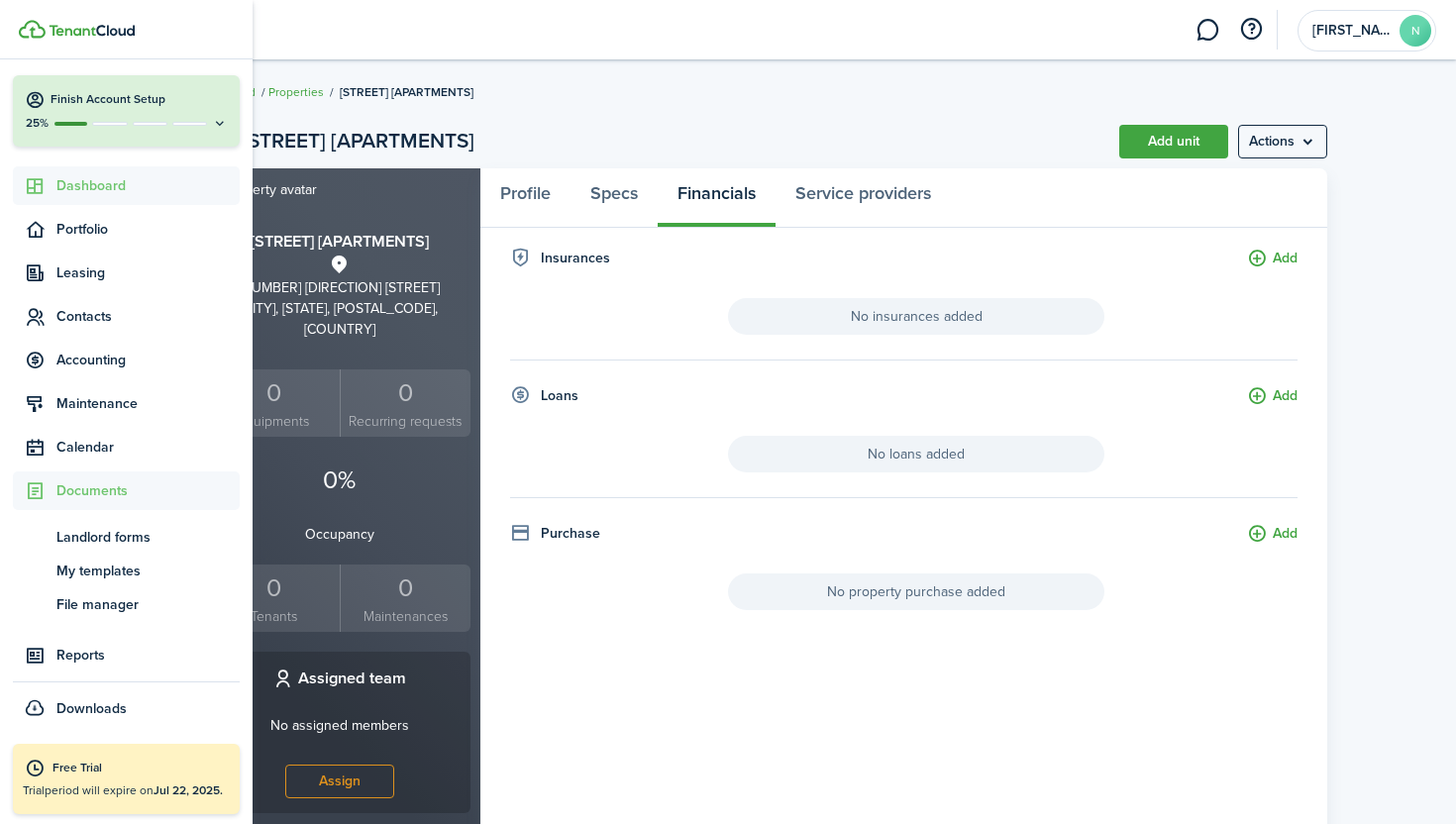click on "Dashboard" at bounding box center (148, 185) 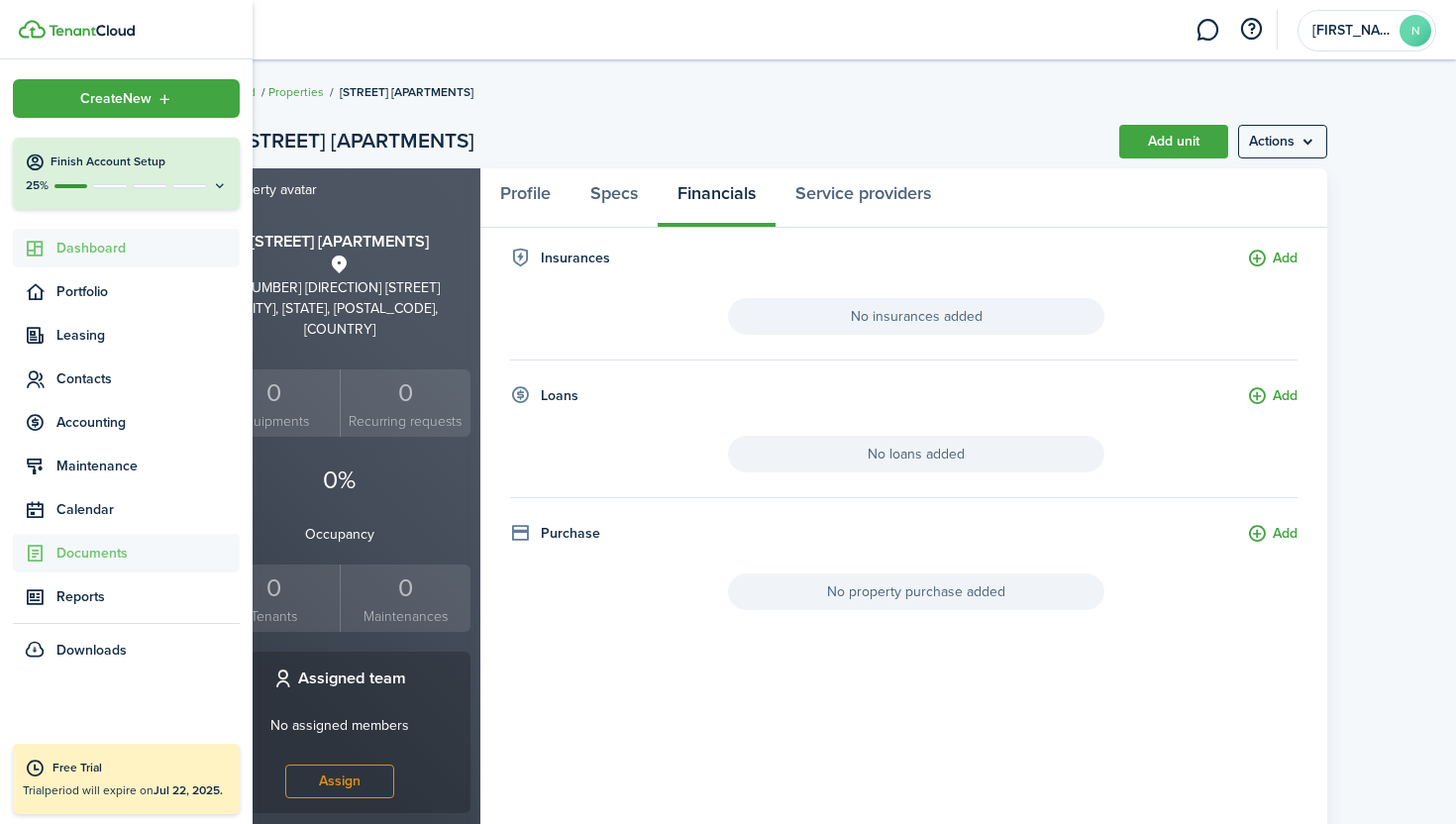 scroll, scrollTop: 0, scrollLeft: 0, axis: both 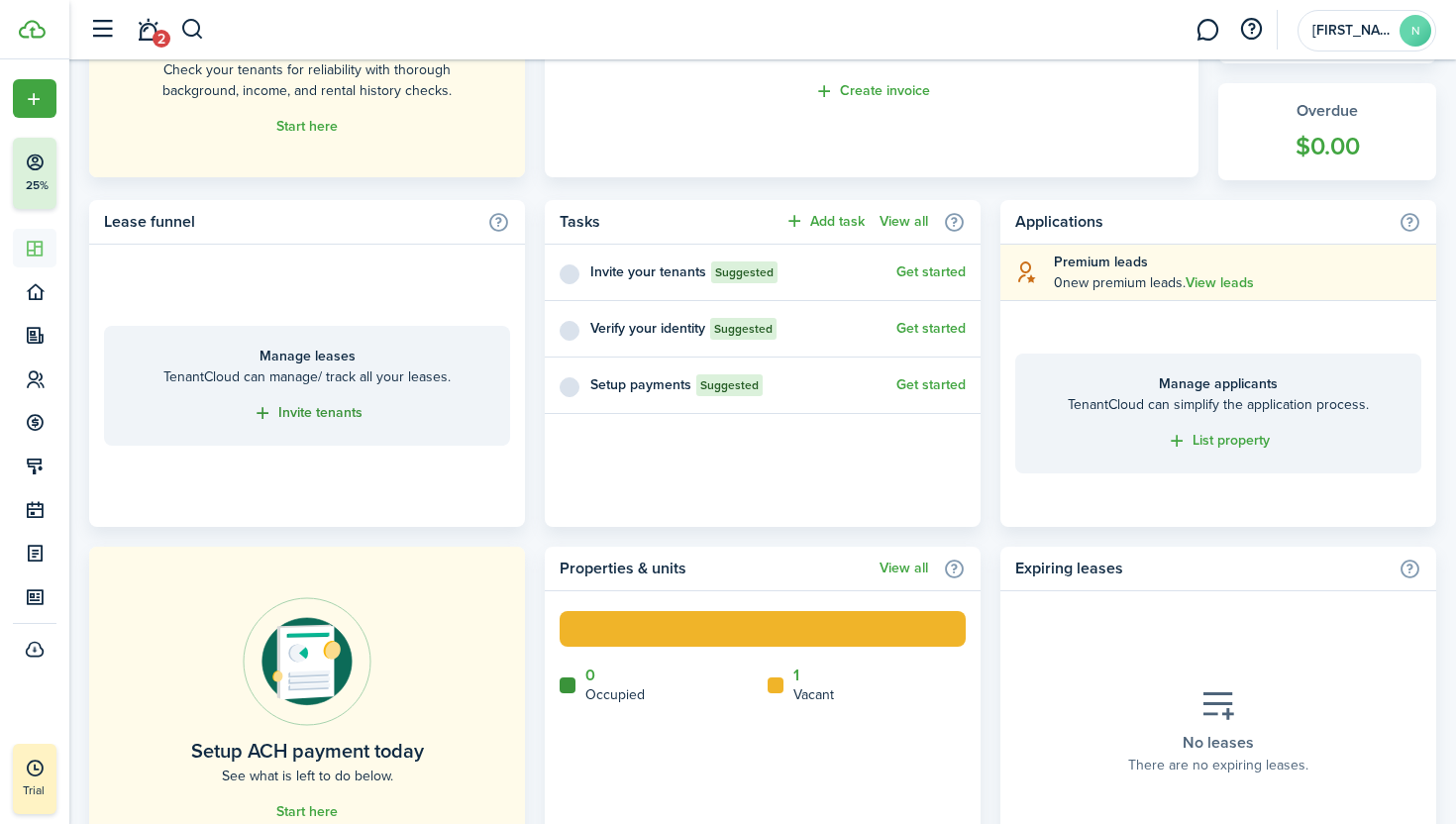 click on "Invite tenants" at bounding box center [307, 413] 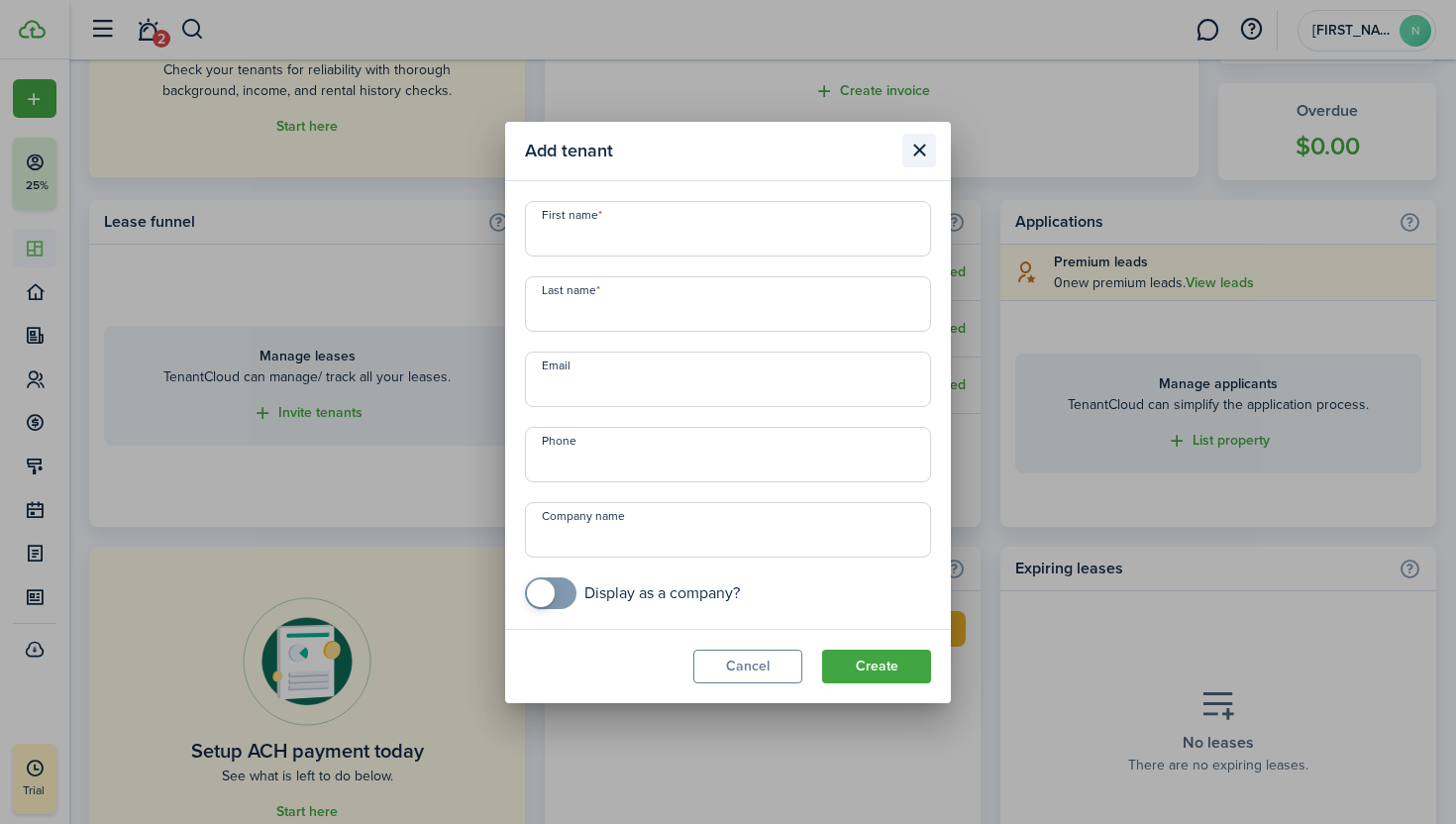 click at bounding box center (919, 151) 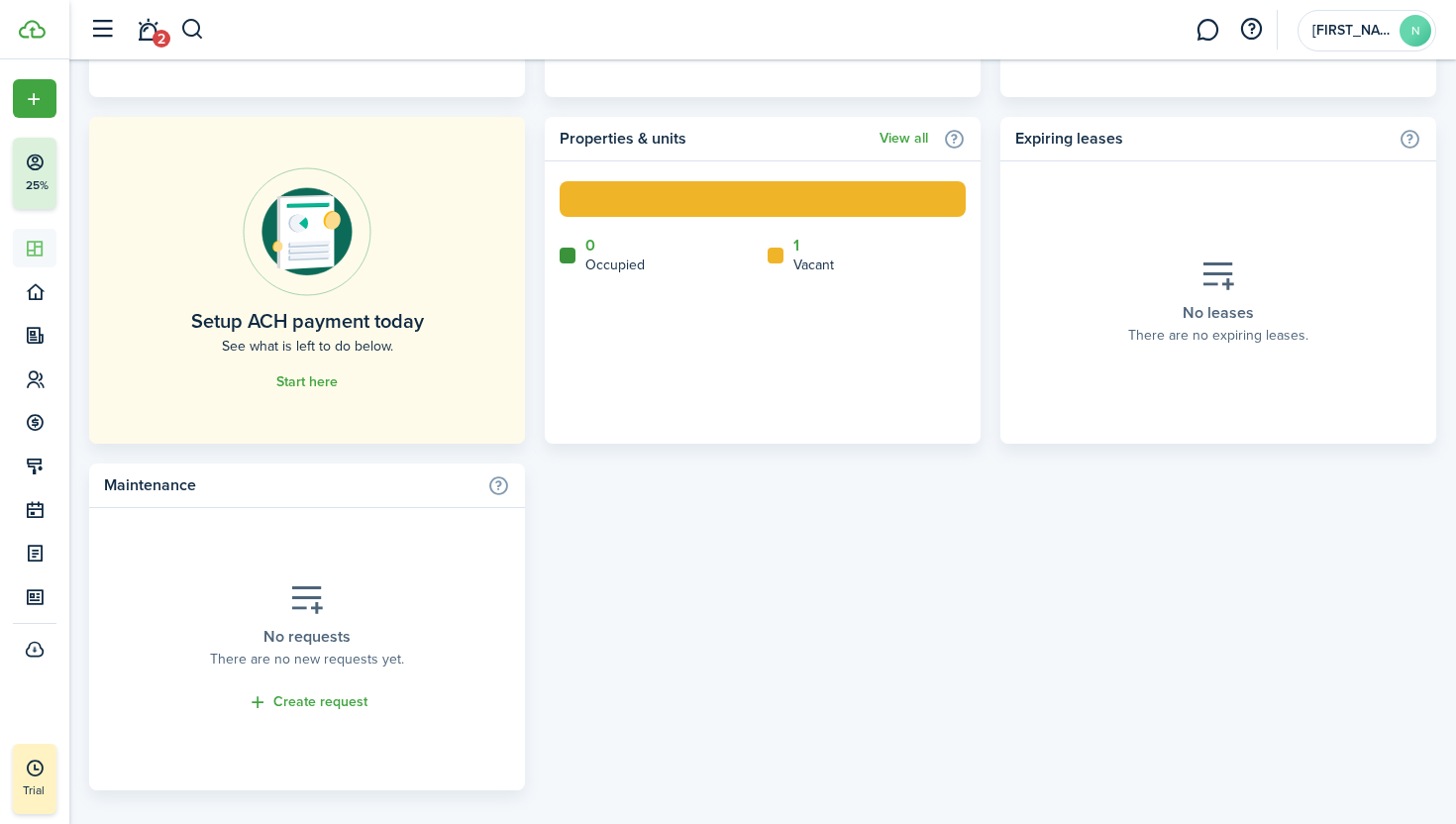 scroll, scrollTop: 1158, scrollLeft: 0, axis: vertical 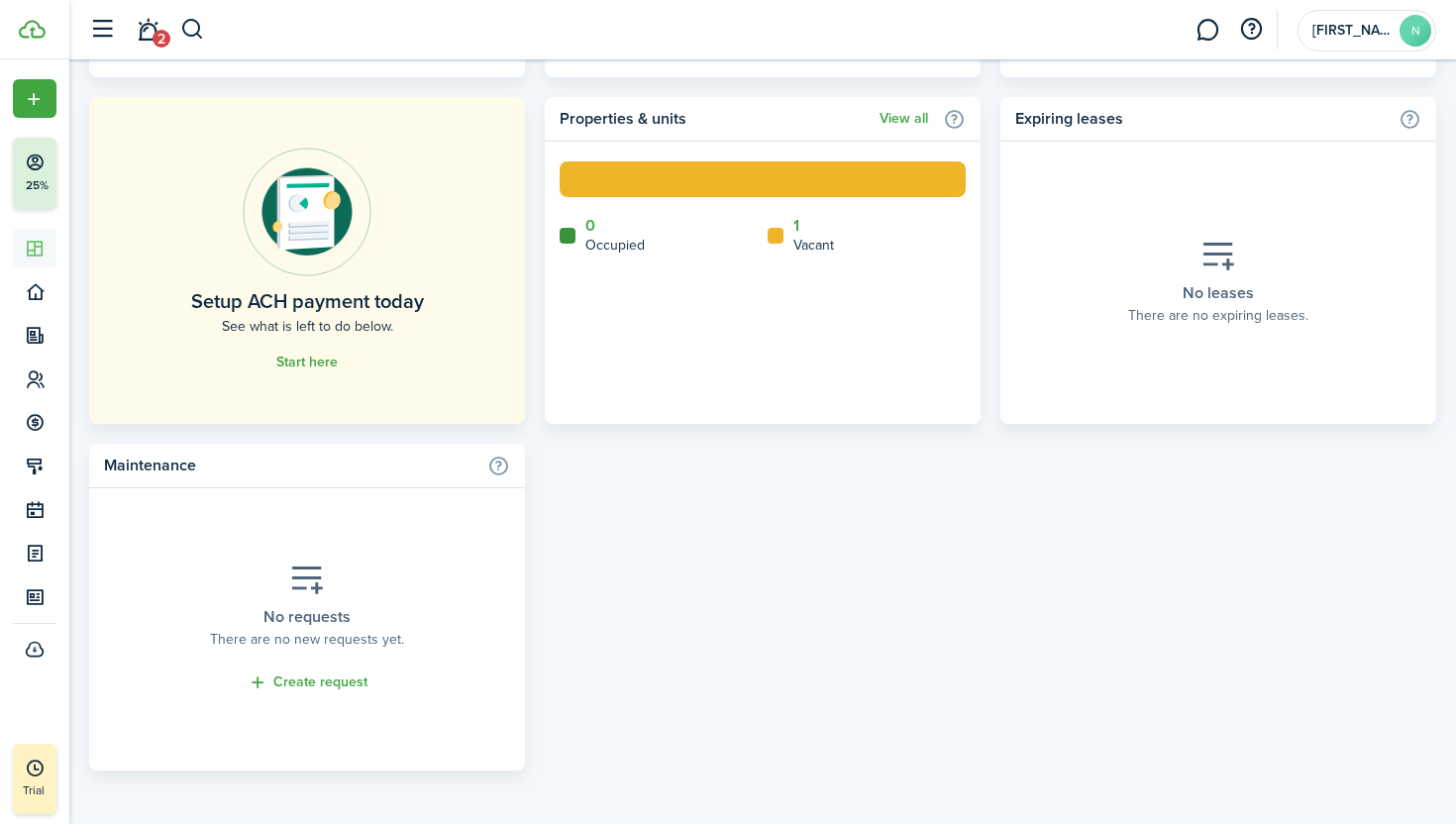 click on "Start here" at bounding box center [307, 361] 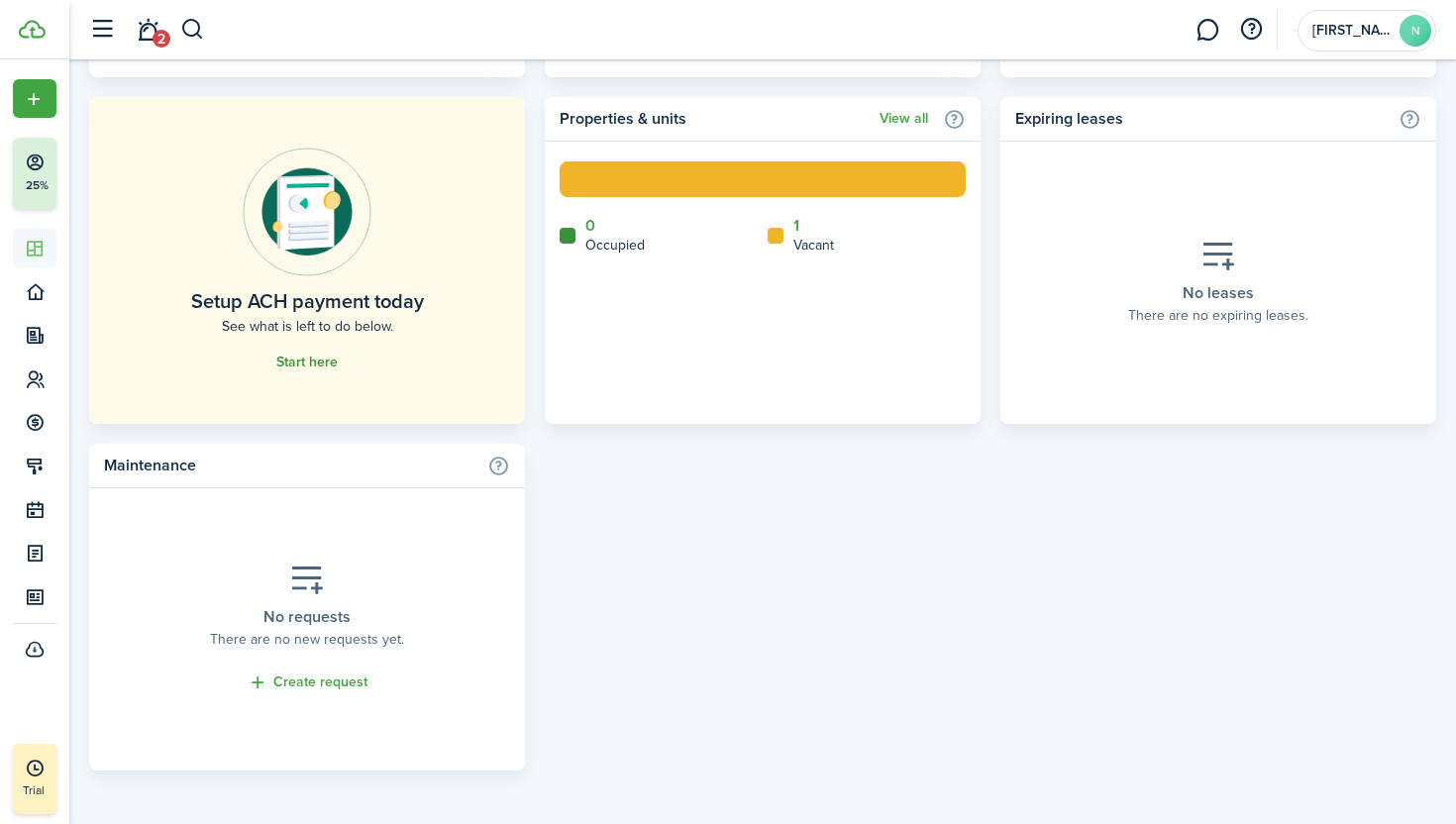click on "Start here" at bounding box center (307, 362) 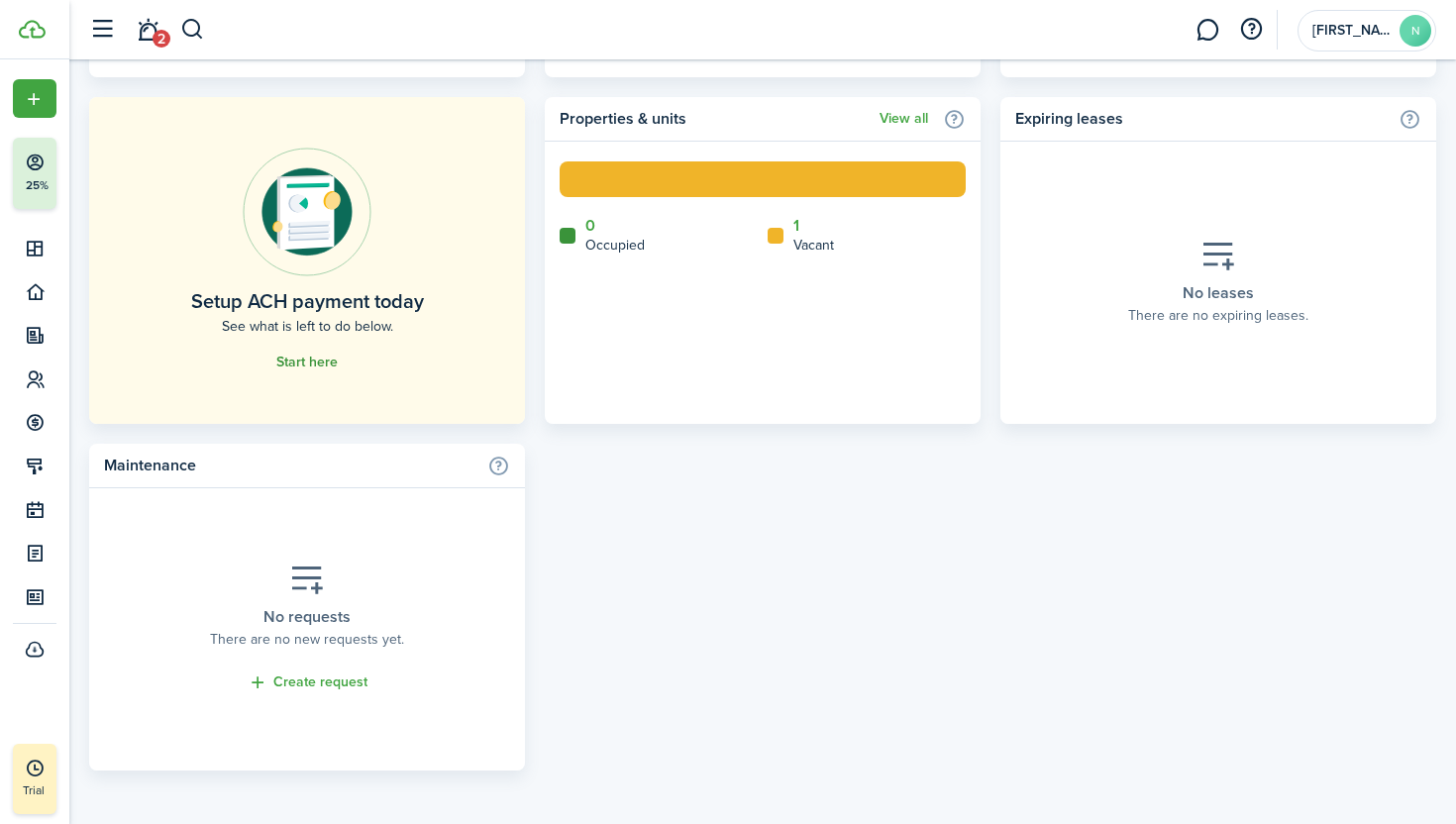 scroll, scrollTop: 0, scrollLeft: 0, axis: both 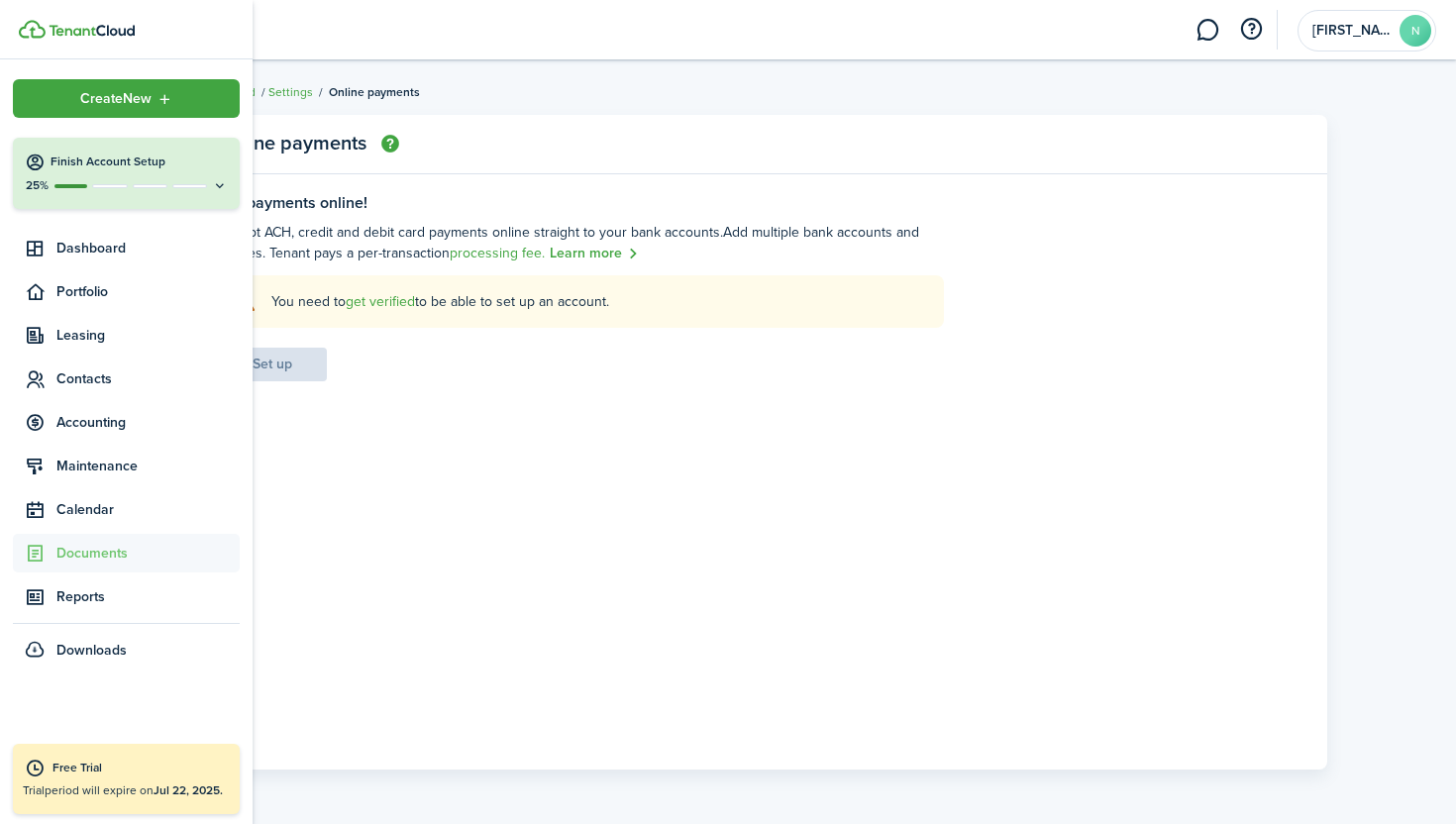 click on "Documents" at bounding box center [148, 553] 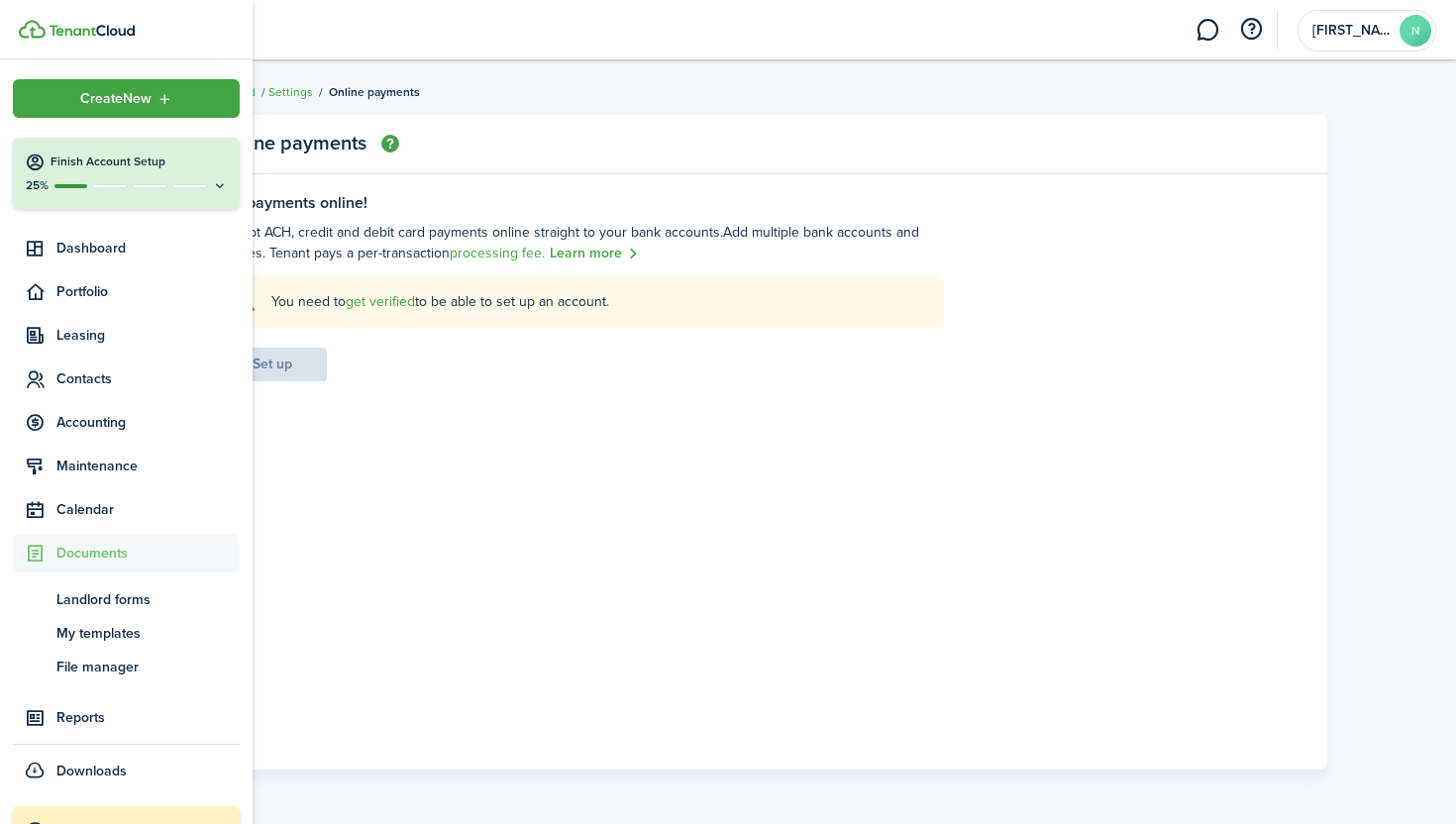 scroll, scrollTop: 62, scrollLeft: 0, axis: vertical 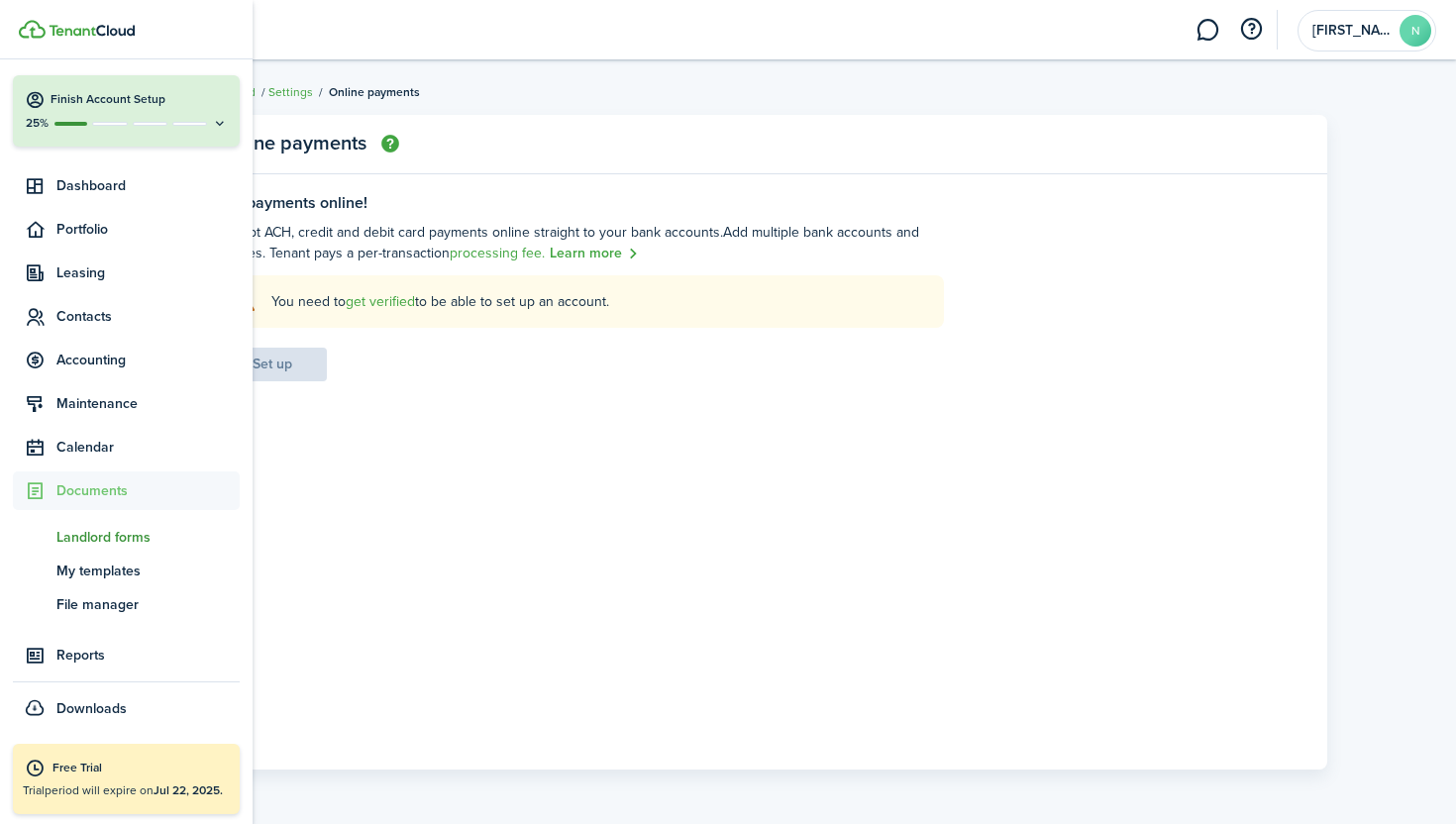 click on "Landlord forms" at bounding box center (148, 537) 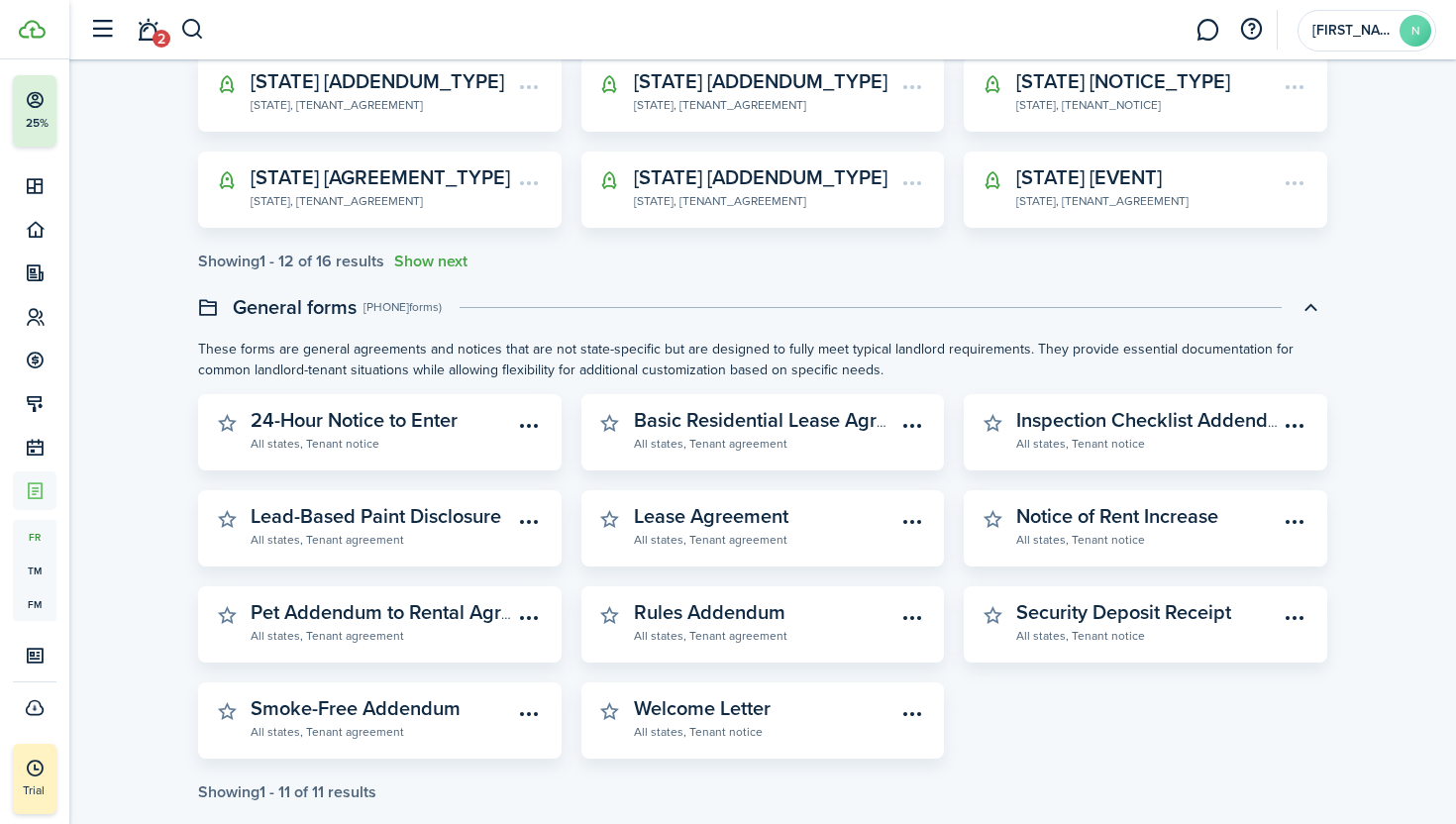 scroll, scrollTop: 566, scrollLeft: 0, axis: vertical 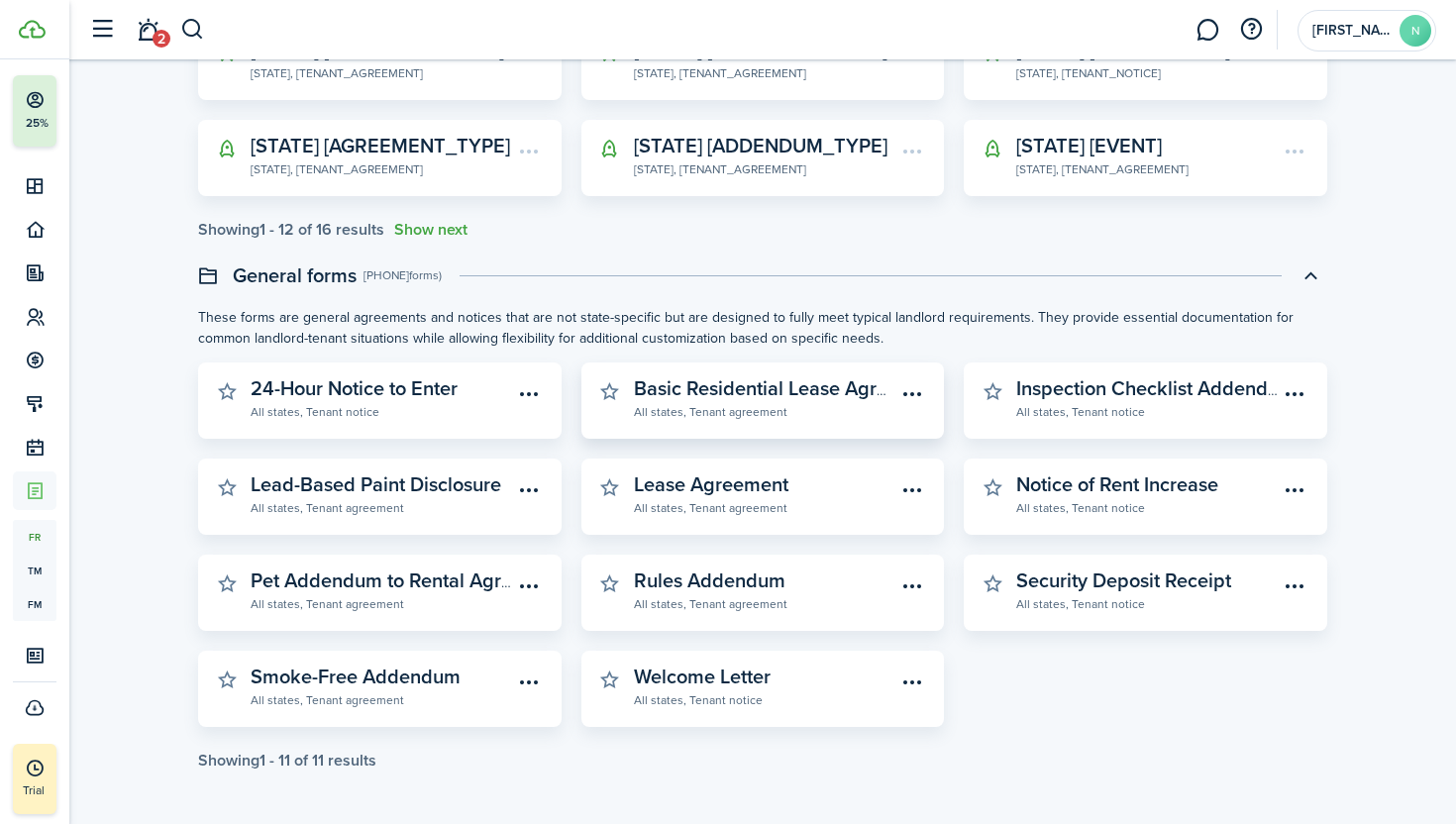 click on "Basic Residential Lease Agreement" at bounding box center [788, 388] 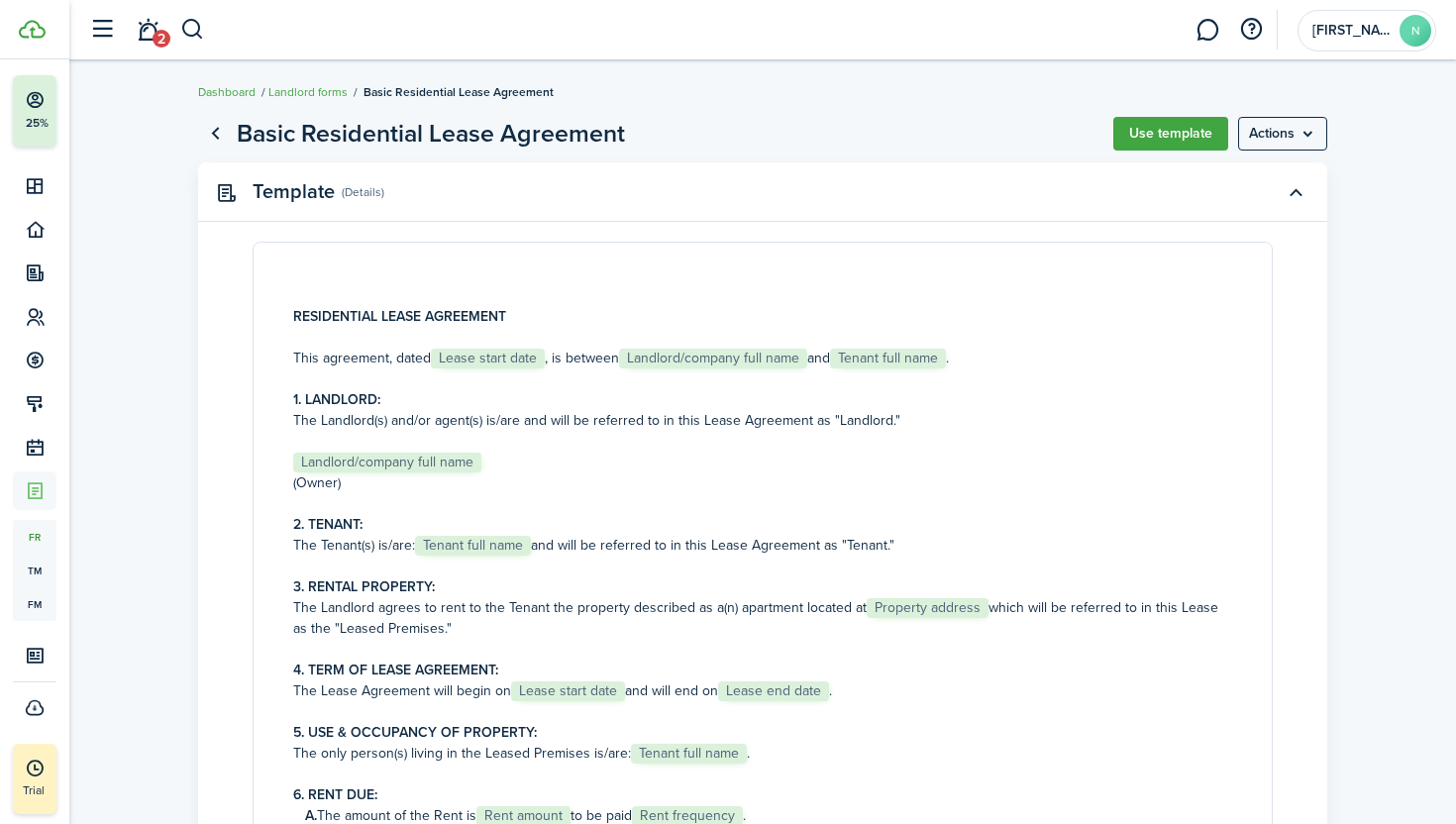 scroll, scrollTop: 7, scrollLeft: 0, axis: vertical 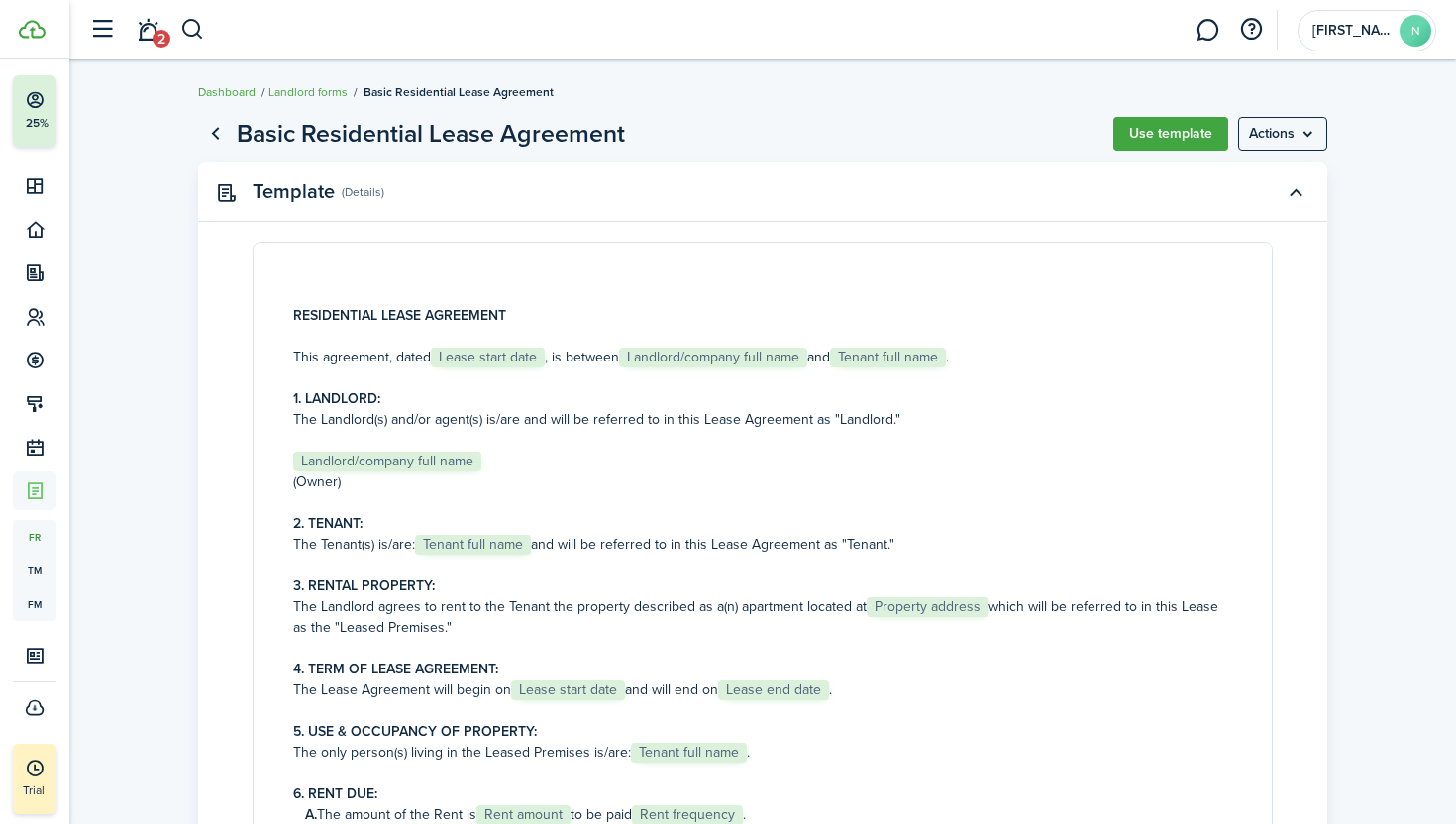 click on "This agreement, dated [DATE], is between [LANDLORD_NAME] and [TENANT_NAME]." at bounding box center [763, 357] 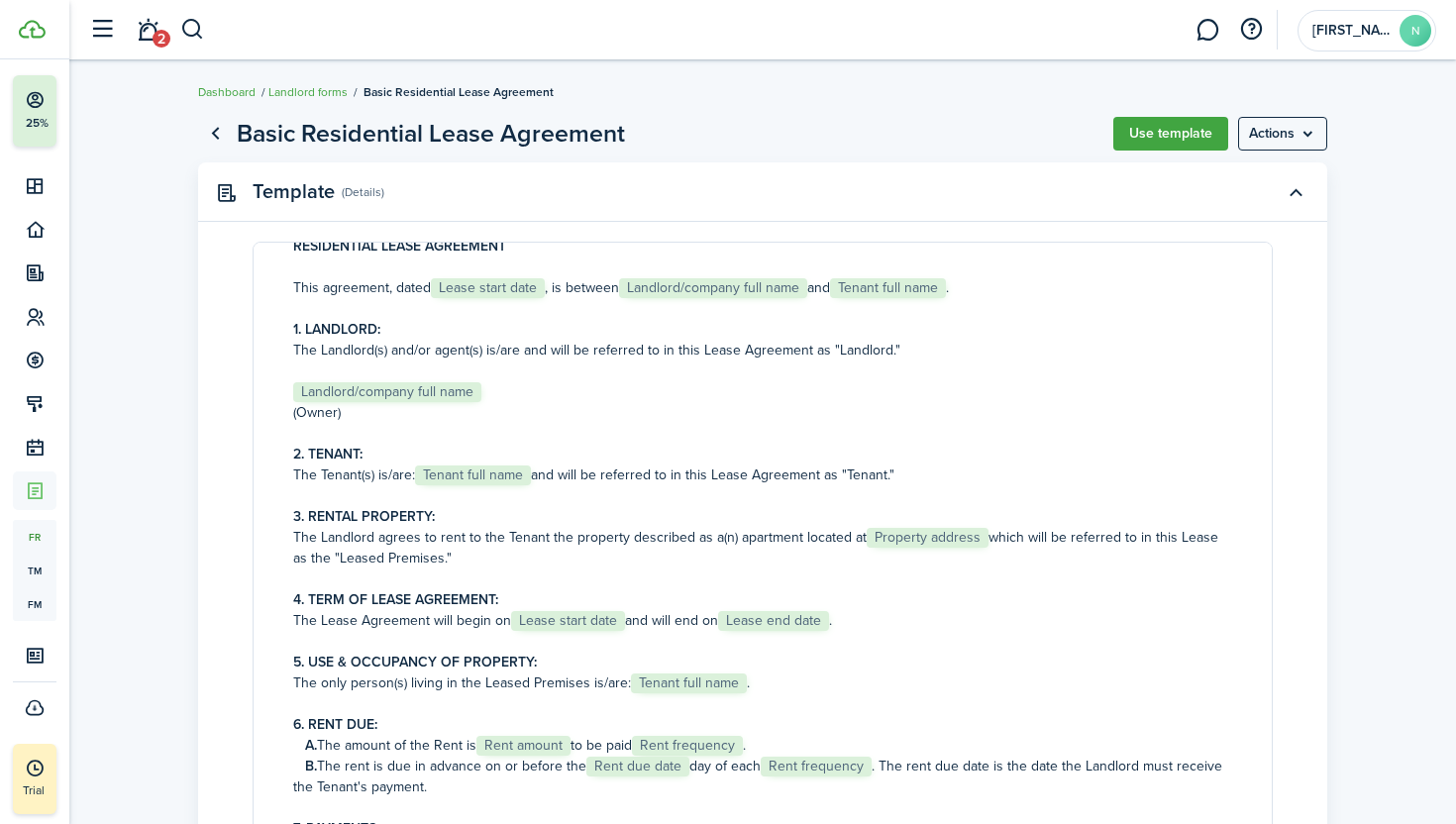 scroll, scrollTop: 0, scrollLeft: 0, axis: both 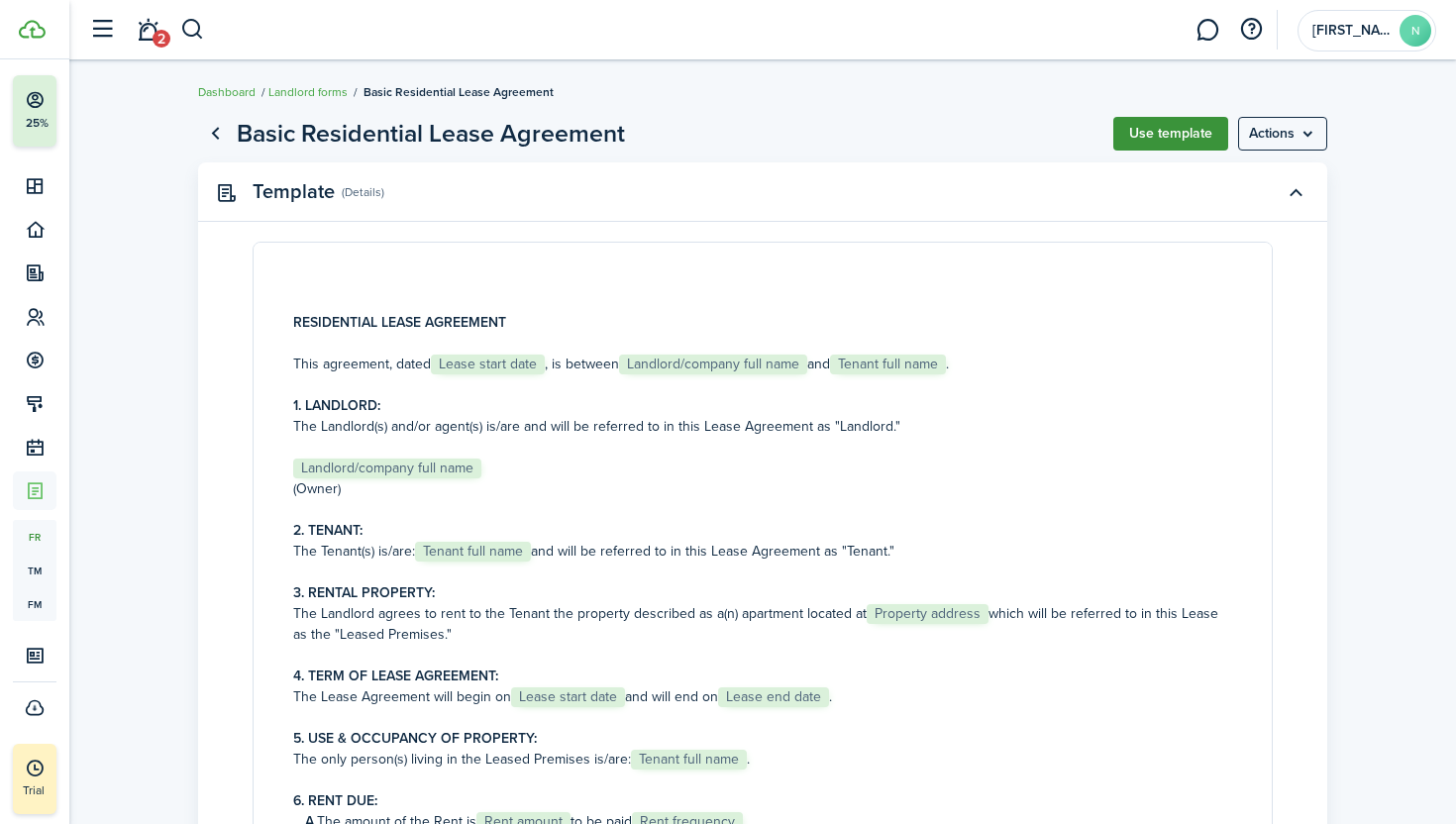 click on "Use template" at bounding box center [1171, 134] 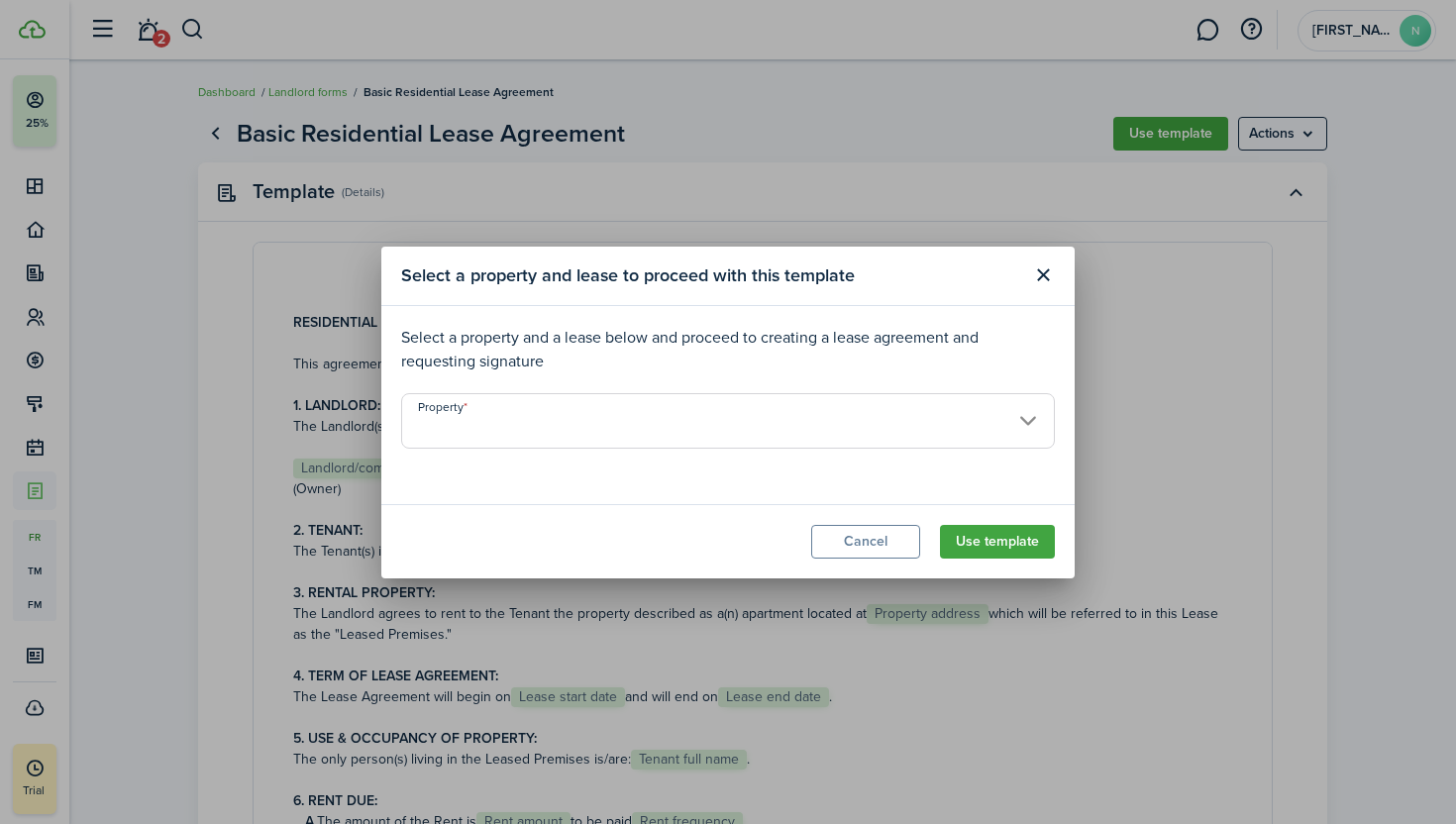 click on "Select a property and lease to proceed with this template  Select a property and a lease below and proceed to creating a lease agreement and requesting signature   Property  Cancel Use template" at bounding box center (728, 412) 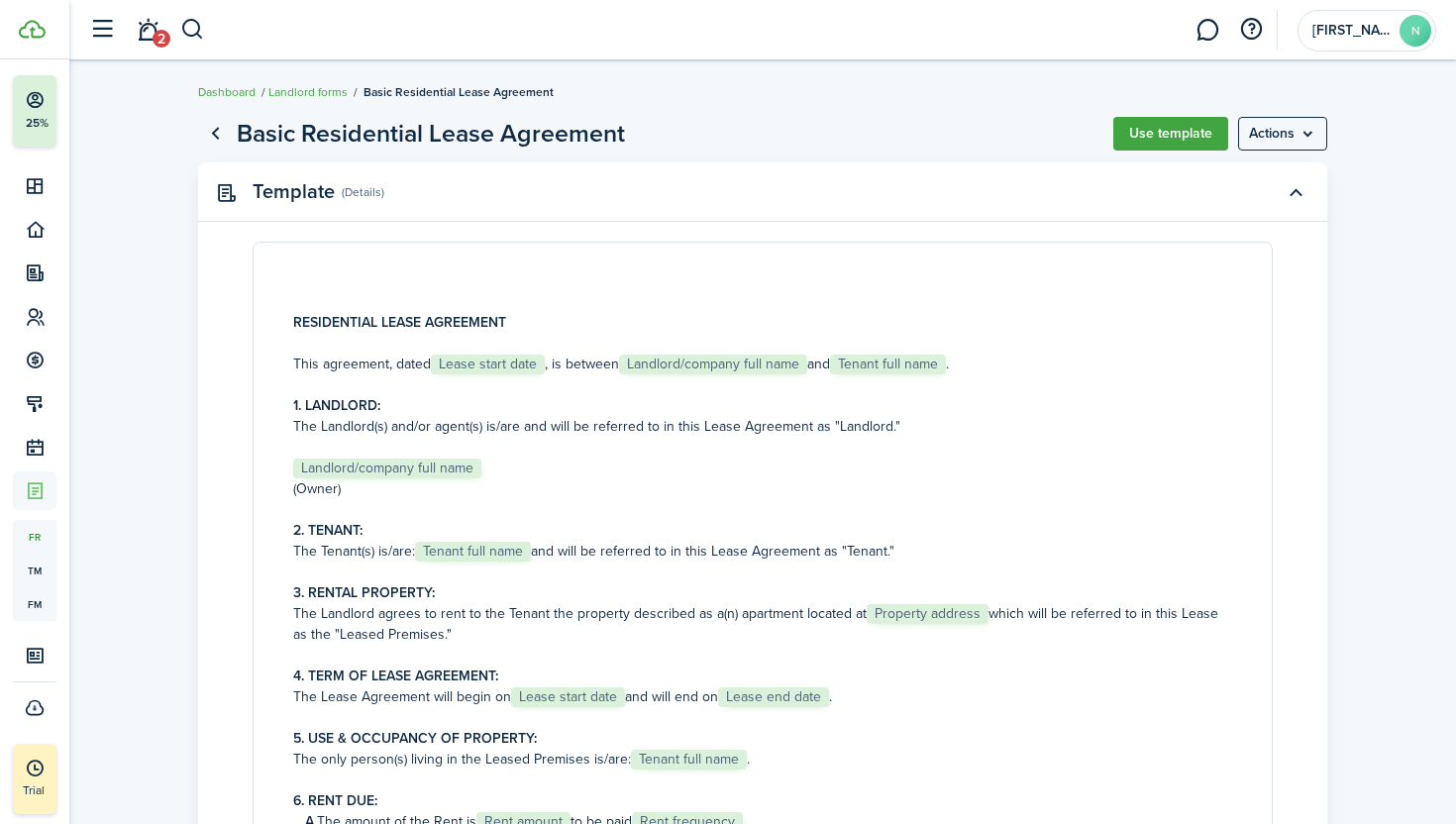 click on "Basic Residential Lease Agreement  Use template  Actions Template (Details) RESIDENTIAL LEASE AGREEMENT   This agreement, dated [DATE], is between [LANDLORD_NAME] and [TENANT_NAME].   1. LANDLORD: The Landlord(s) and/or agent(s) is/are and will be referred to in this Lease Agreement as "Landlord."   Landlord/company full name (Owner)   2. TENANT: The Tenant(s) is/are:  Tenant full name  and will be referred to in this Lease Agreement as "Tenant."   3. RENTAL PROPERTY: The Landlord agrees to rent to the Tenant the property described as a(n) apartment located at  Property address  which will be referred to in this Lease as the "Leased Premises."     4. TERM OF LEASE AGREEMENT: The Lease Agreement will begin on  Lease start date  and will end on  Lease end date .     5. USE & OCCUPANCY OF PROPERTY: The only person(s) living in the Leased Premises is/are:  Tenant full name .   6. RENT DUE:      A.  The amount of the Rent is  Rent amount  to be paid  Rent frequency .      B." at bounding box center [763, 539] 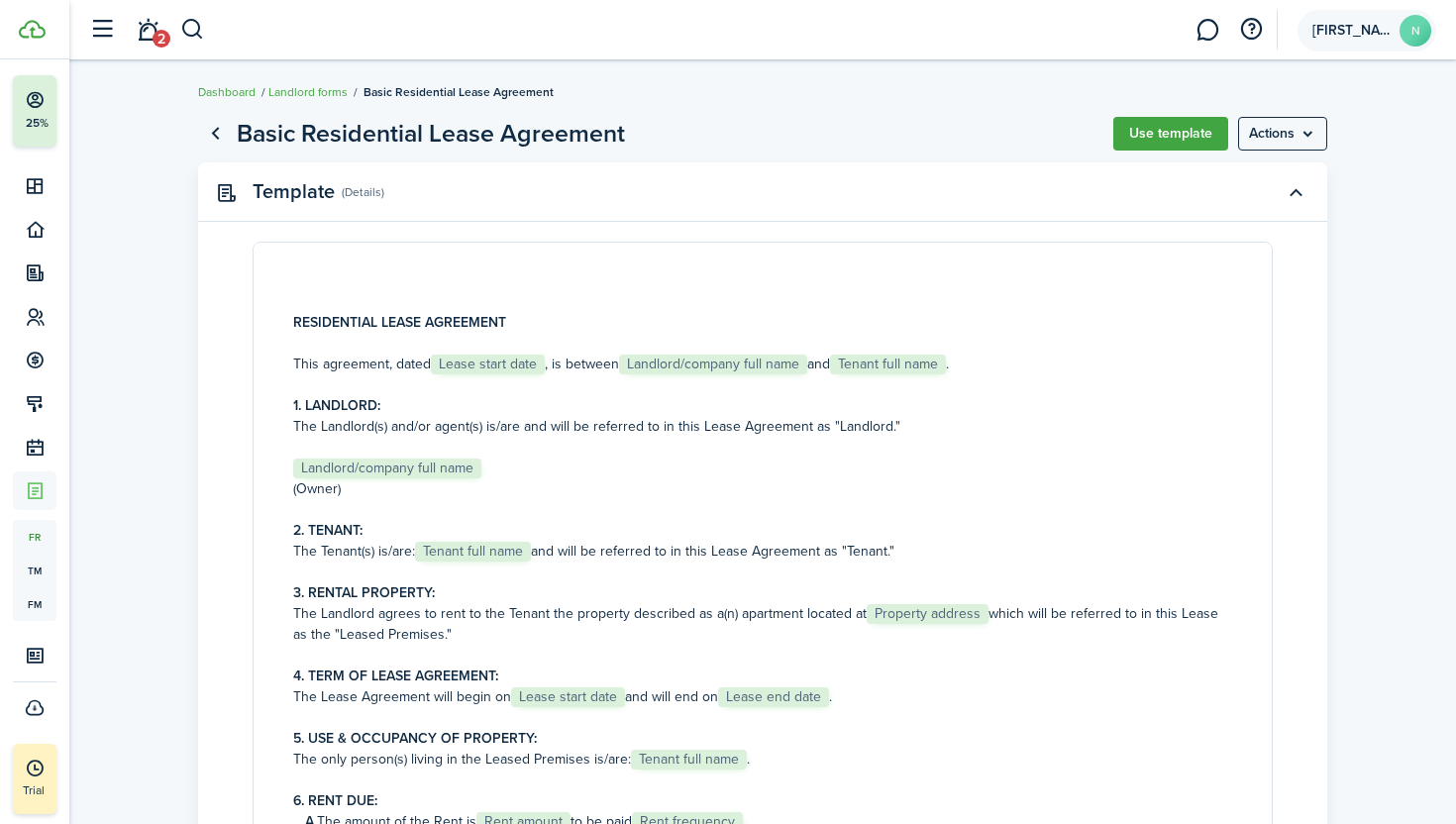 click on "[FIRST_NAME]" at bounding box center (1352, 31) 